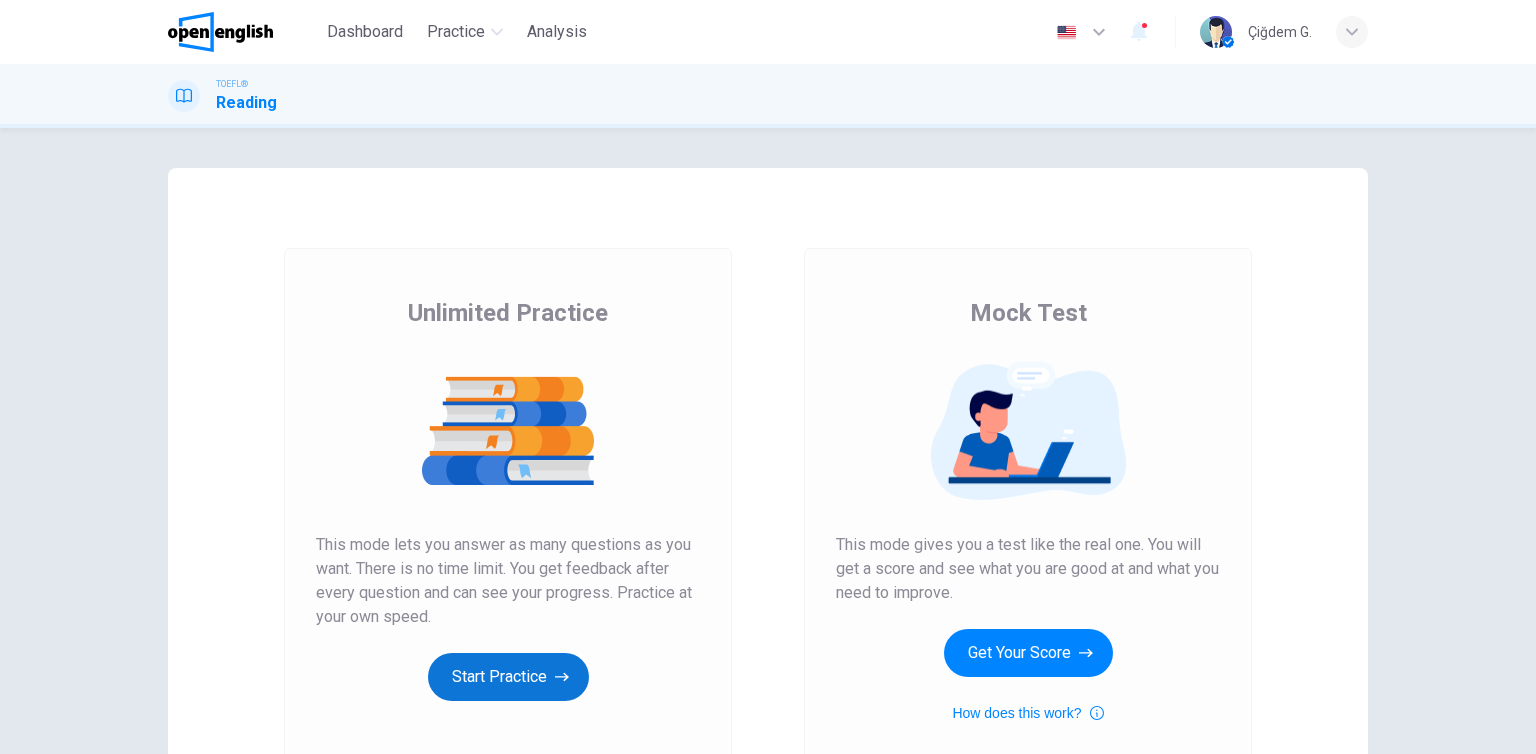 scroll, scrollTop: 0, scrollLeft: 0, axis: both 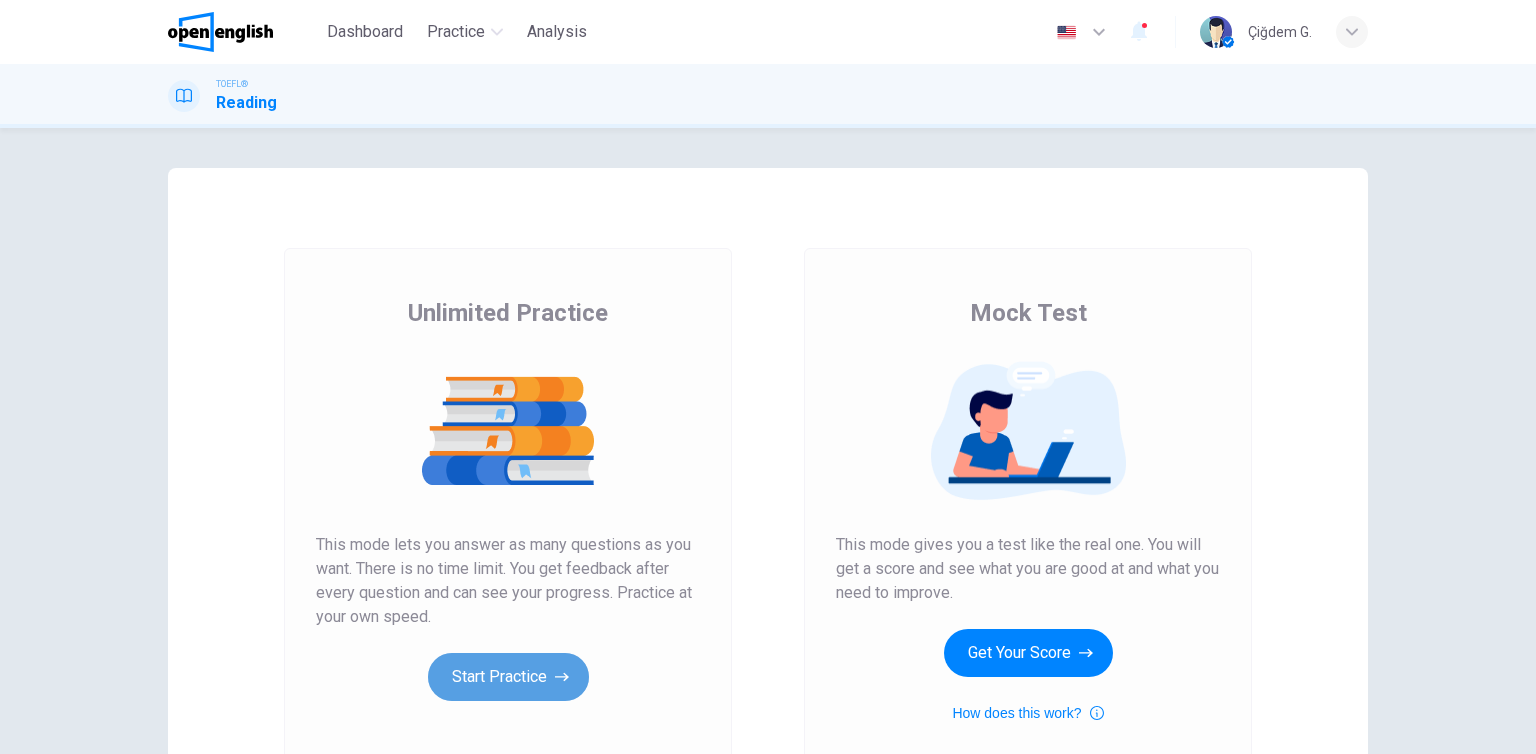 click on "Start Practice" at bounding box center [508, 677] 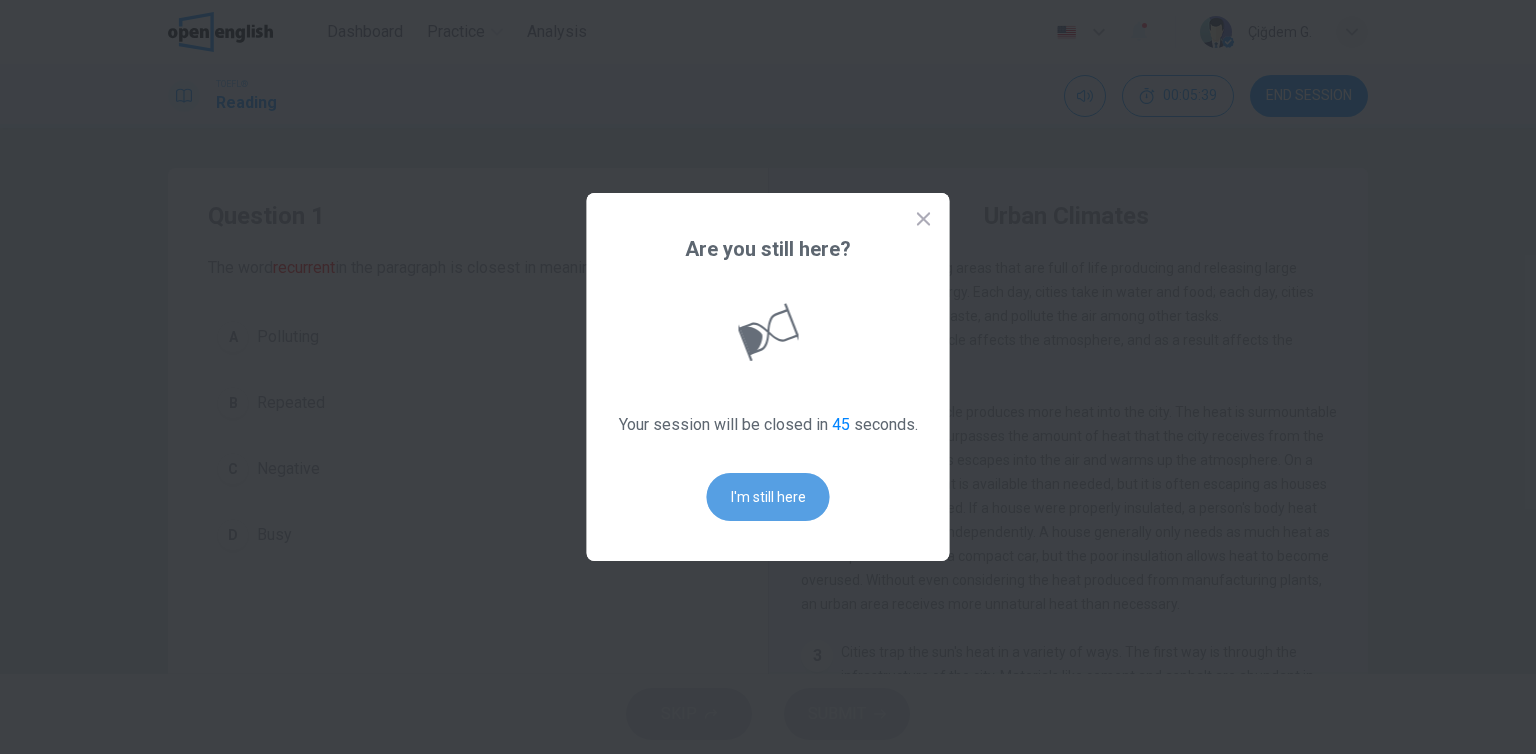 click on "I'm still here" at bounding box center (768, 497) 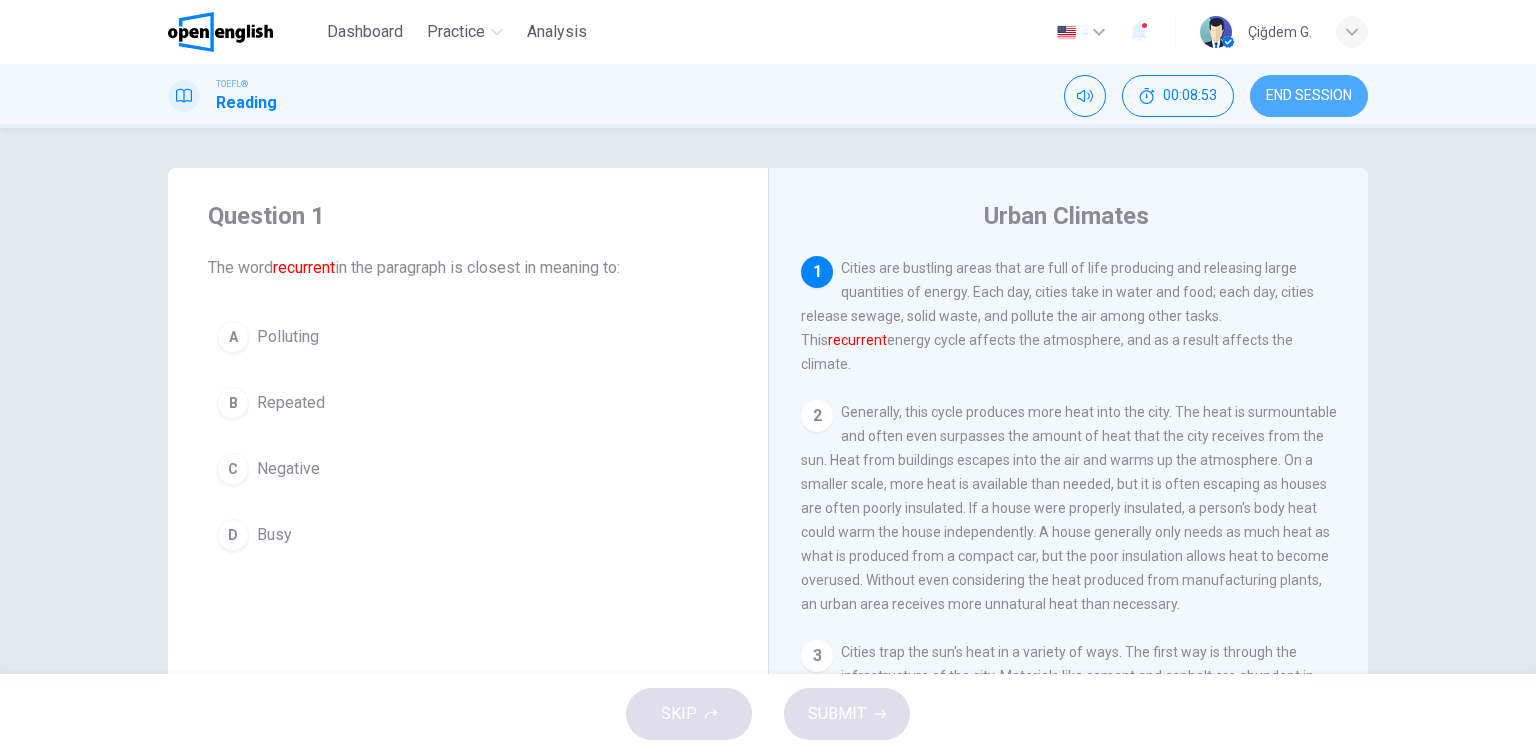 click on "END SESSION" at bounding box center [1309, 96] 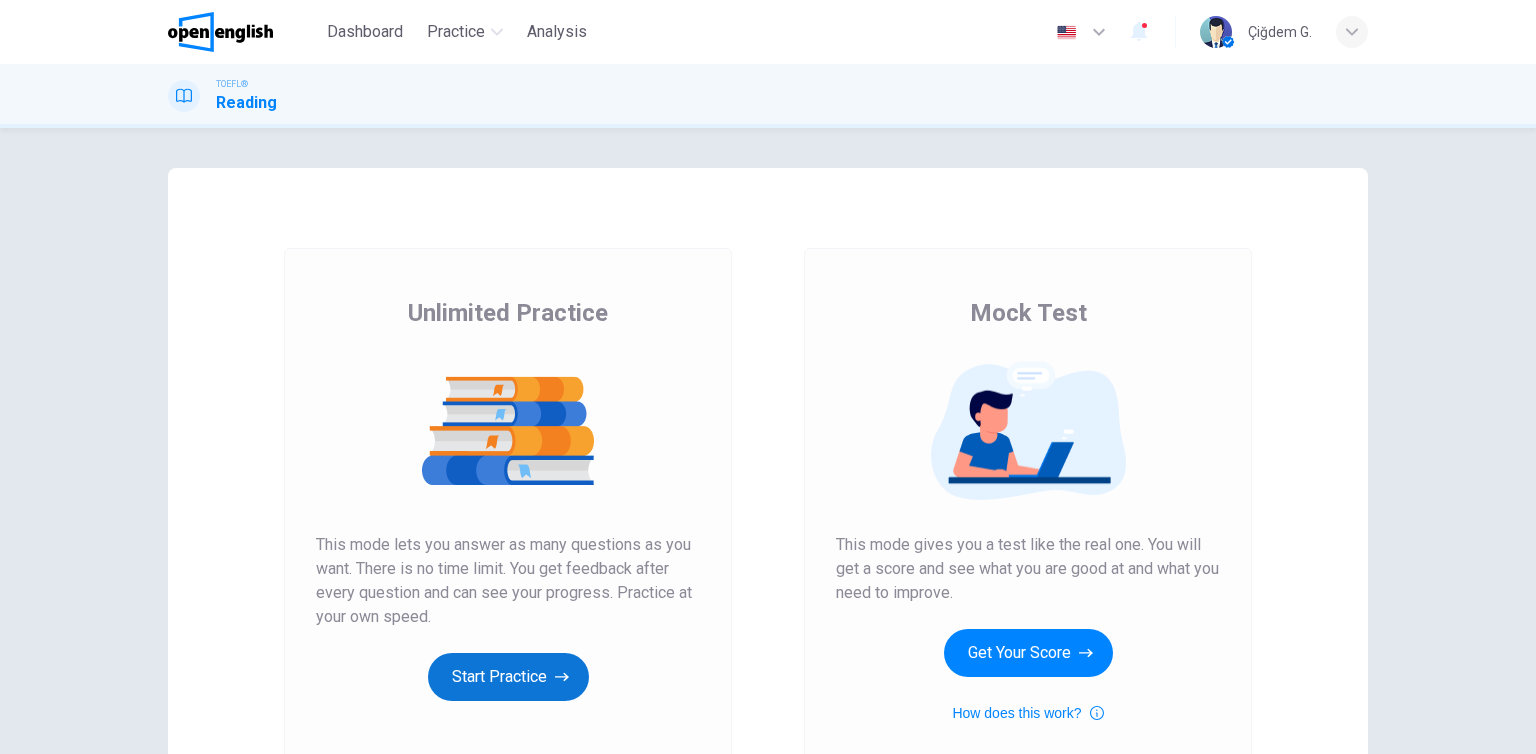 scroll, scrollTop: 0, scrollLeft: 0, axis: both 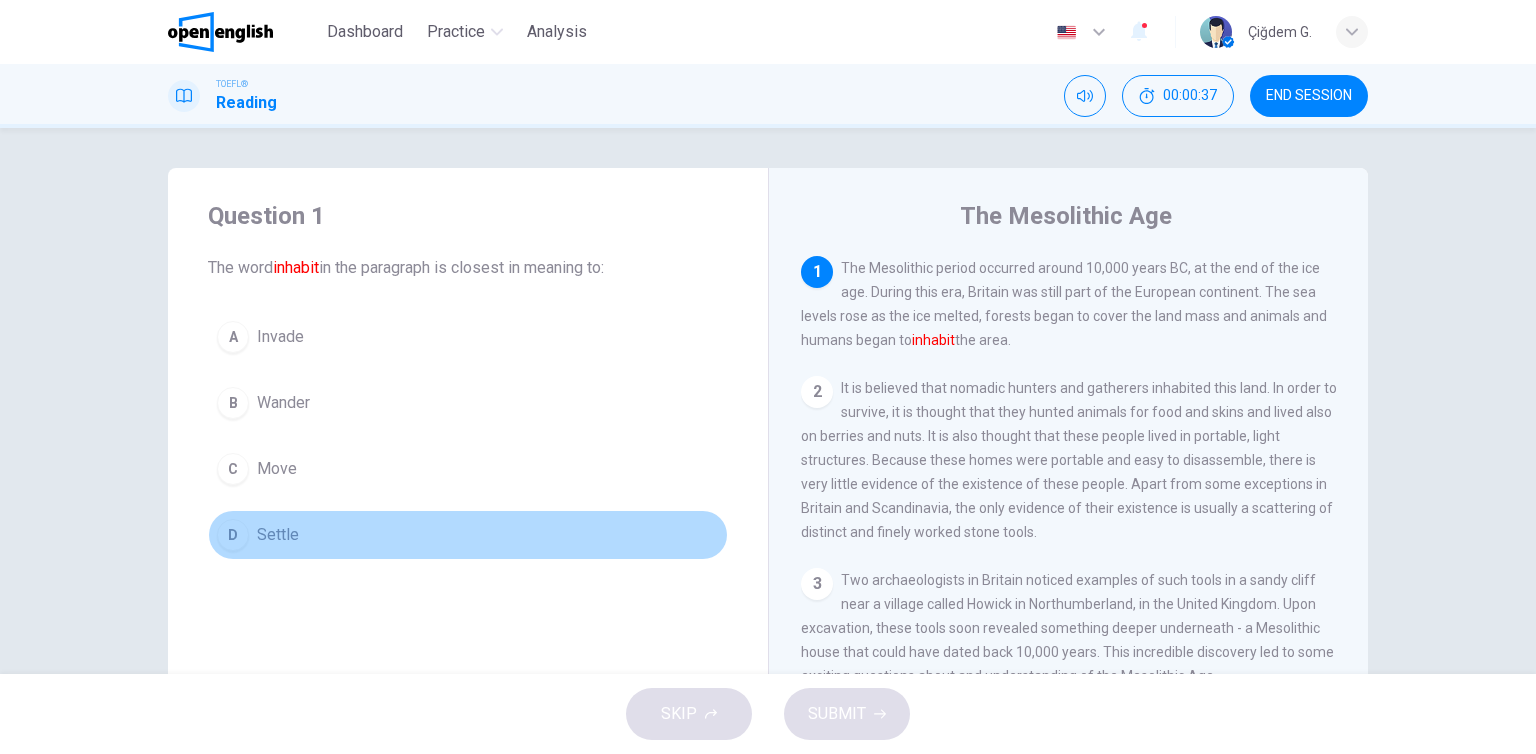 click on "D" at bounding box center [233, 337] 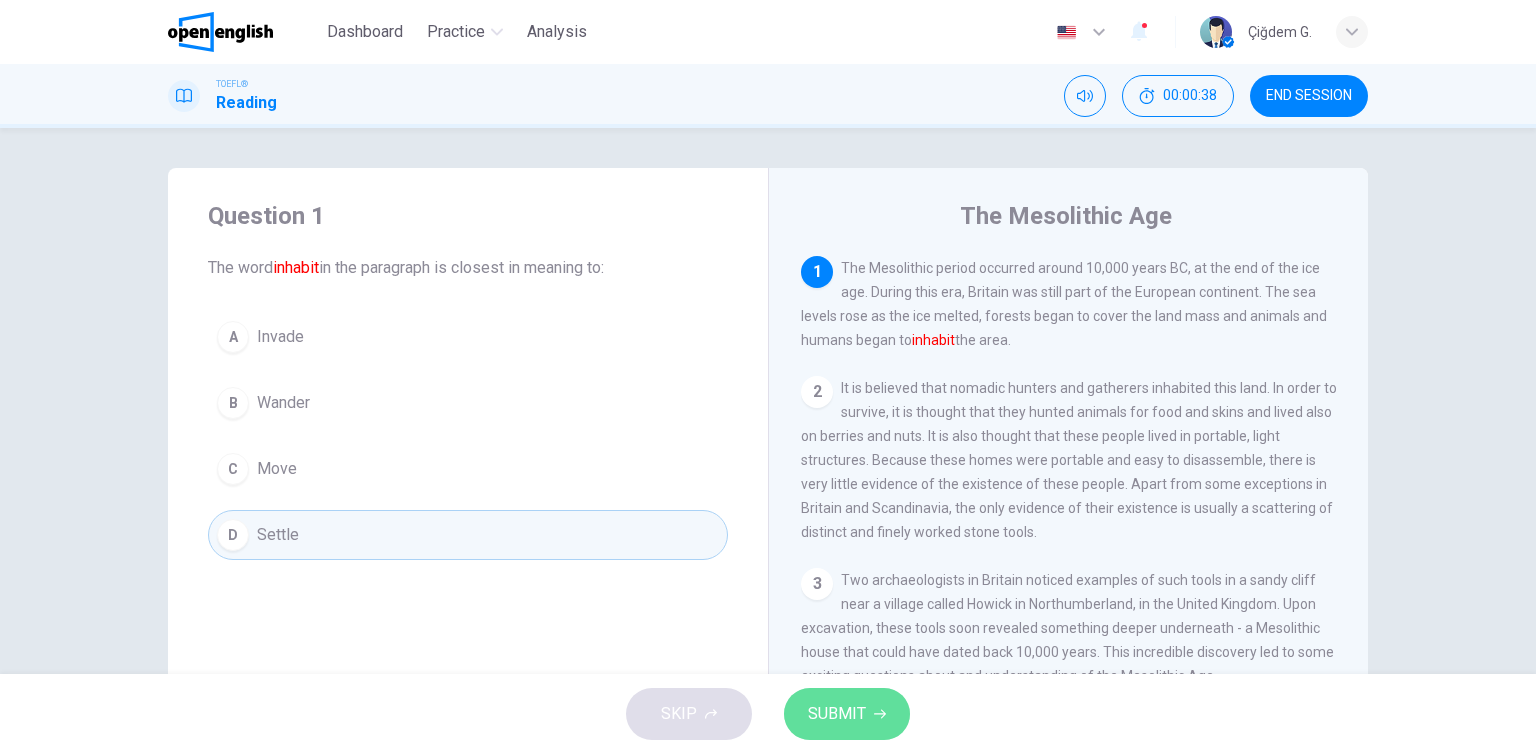 click on "SUBMIT" at bounding box center [837, 714] 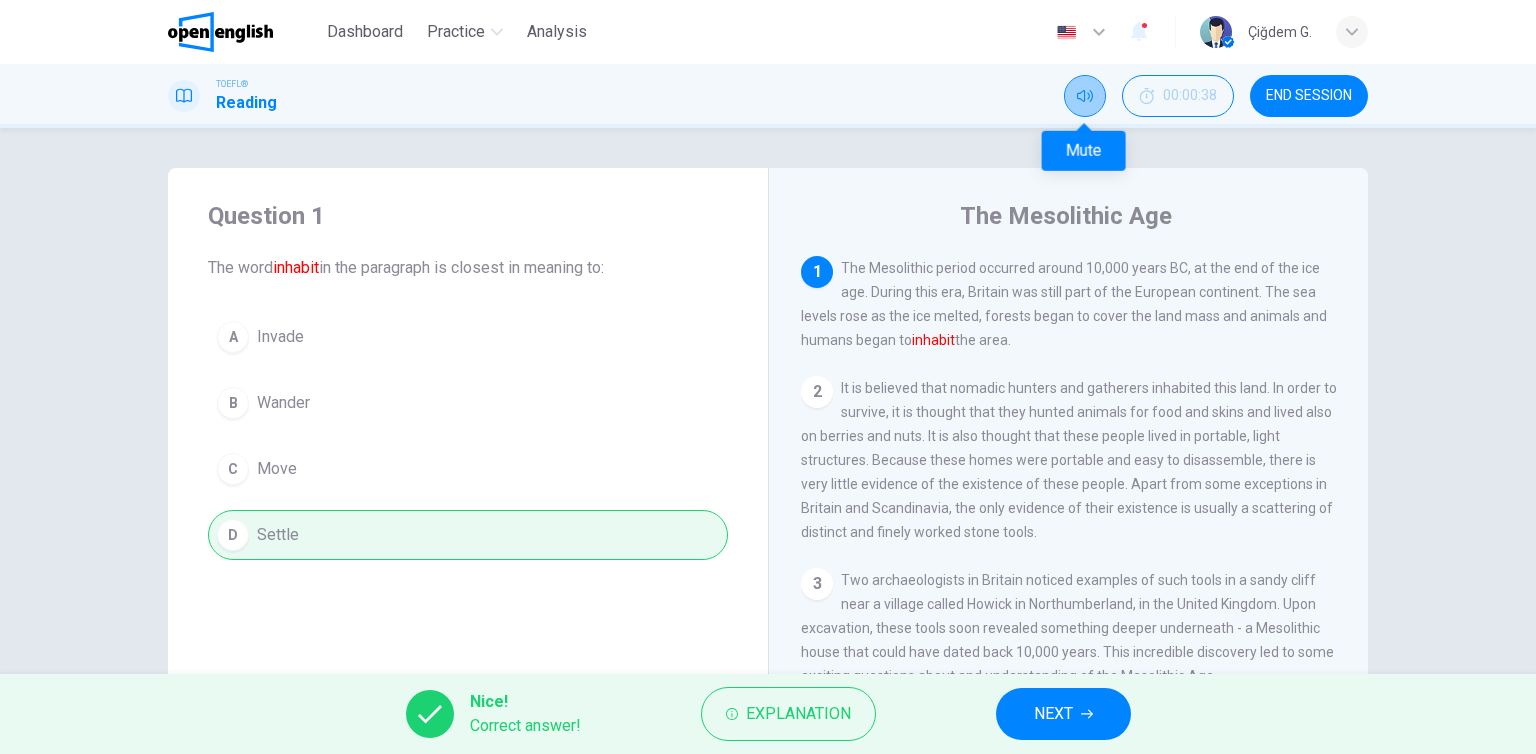 click at bounding box center [1085, 96] 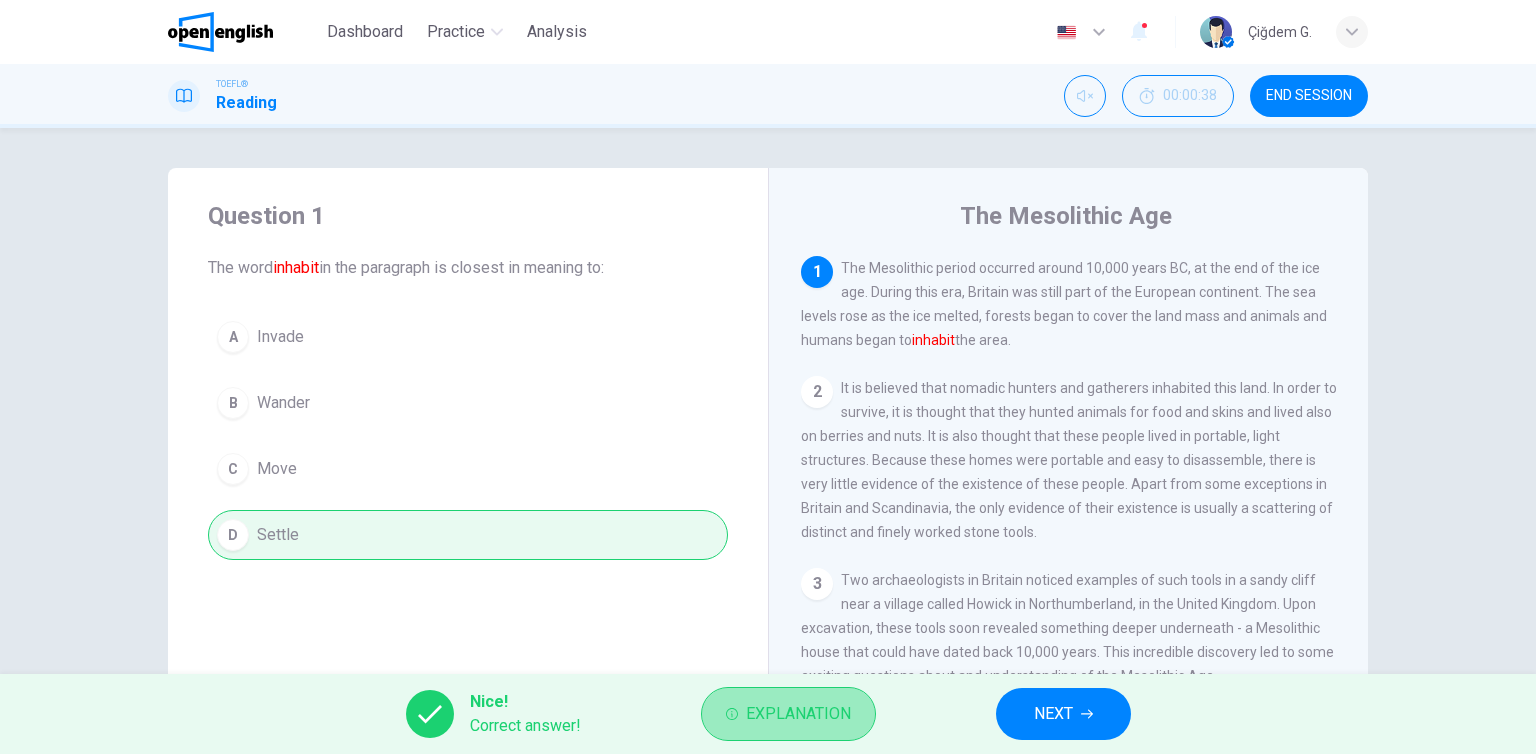 click on "Explanation" at bounding box center [788, 714] 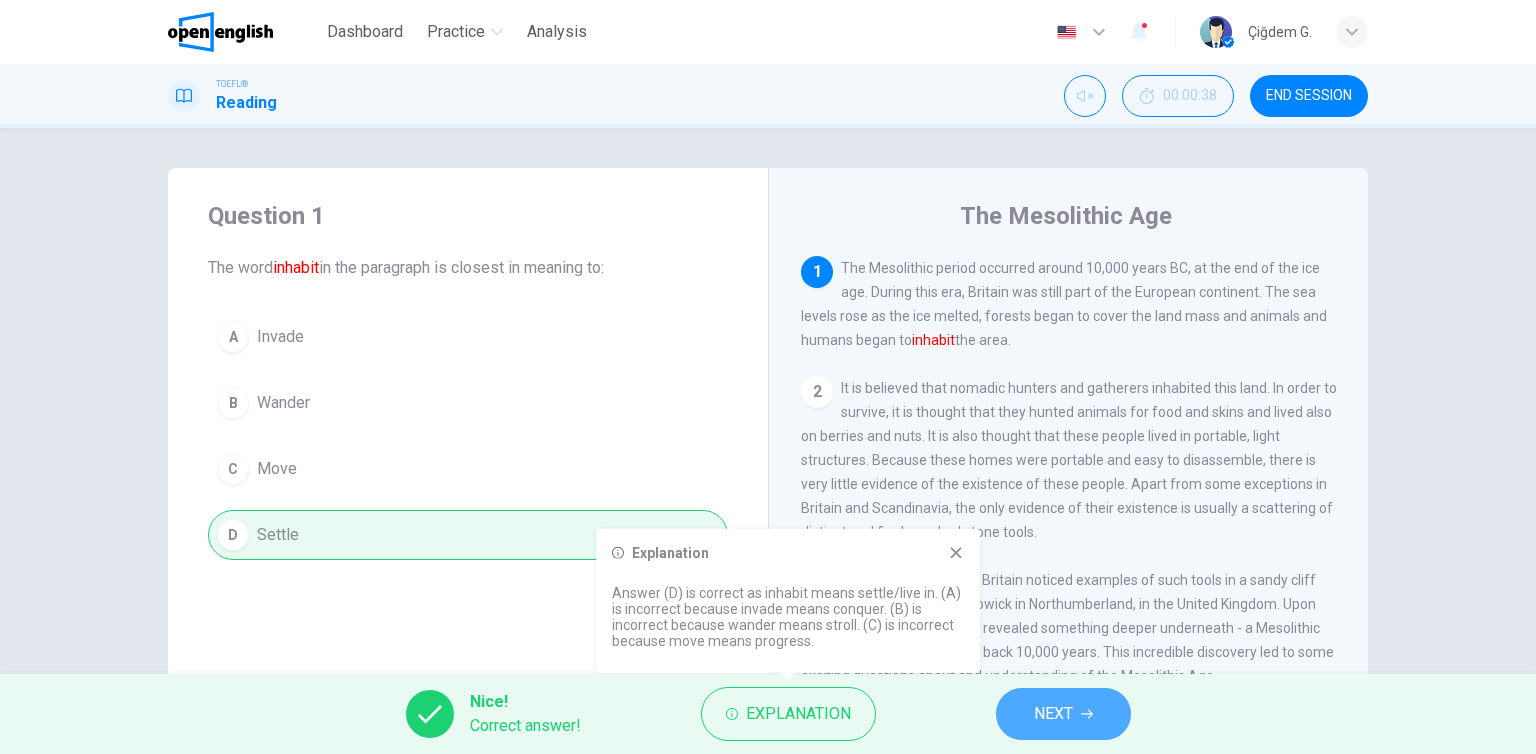 click on "NEXT" at bounding box center (1063, 714) 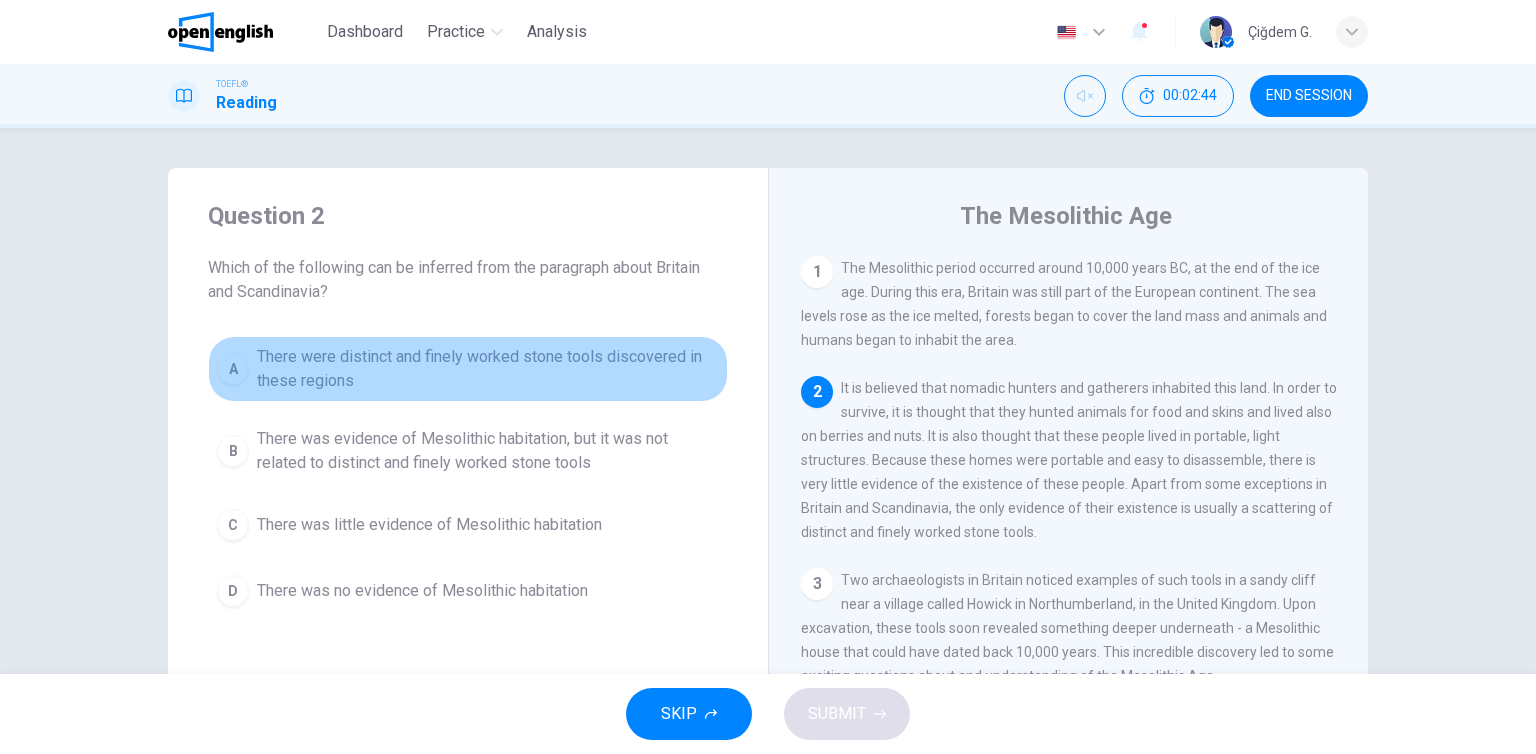 click on "There were distinct and finely worked stone tools discovered in these regions" at bounding box center (488, 369) 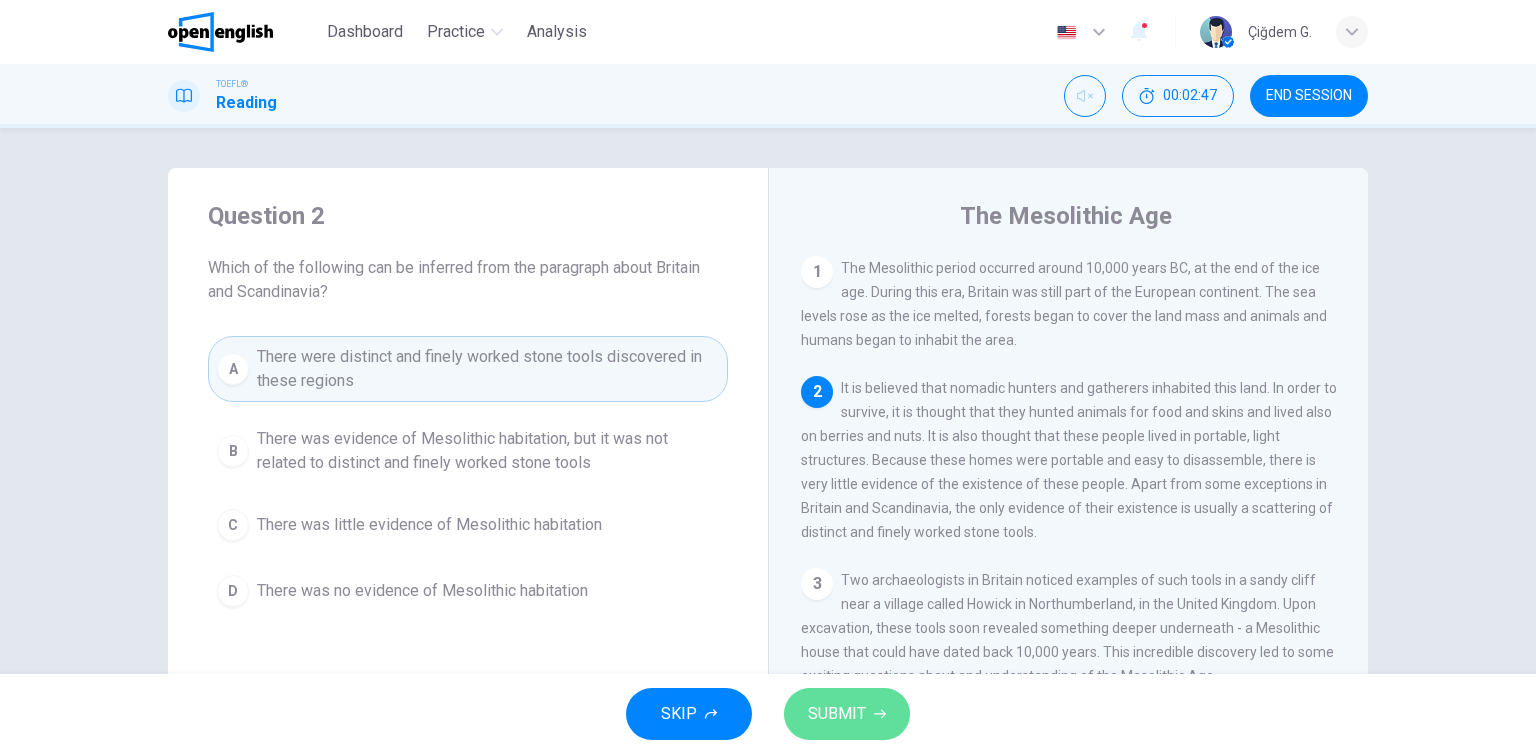 click on "SUBMIT" at bounding box center [837, 714] 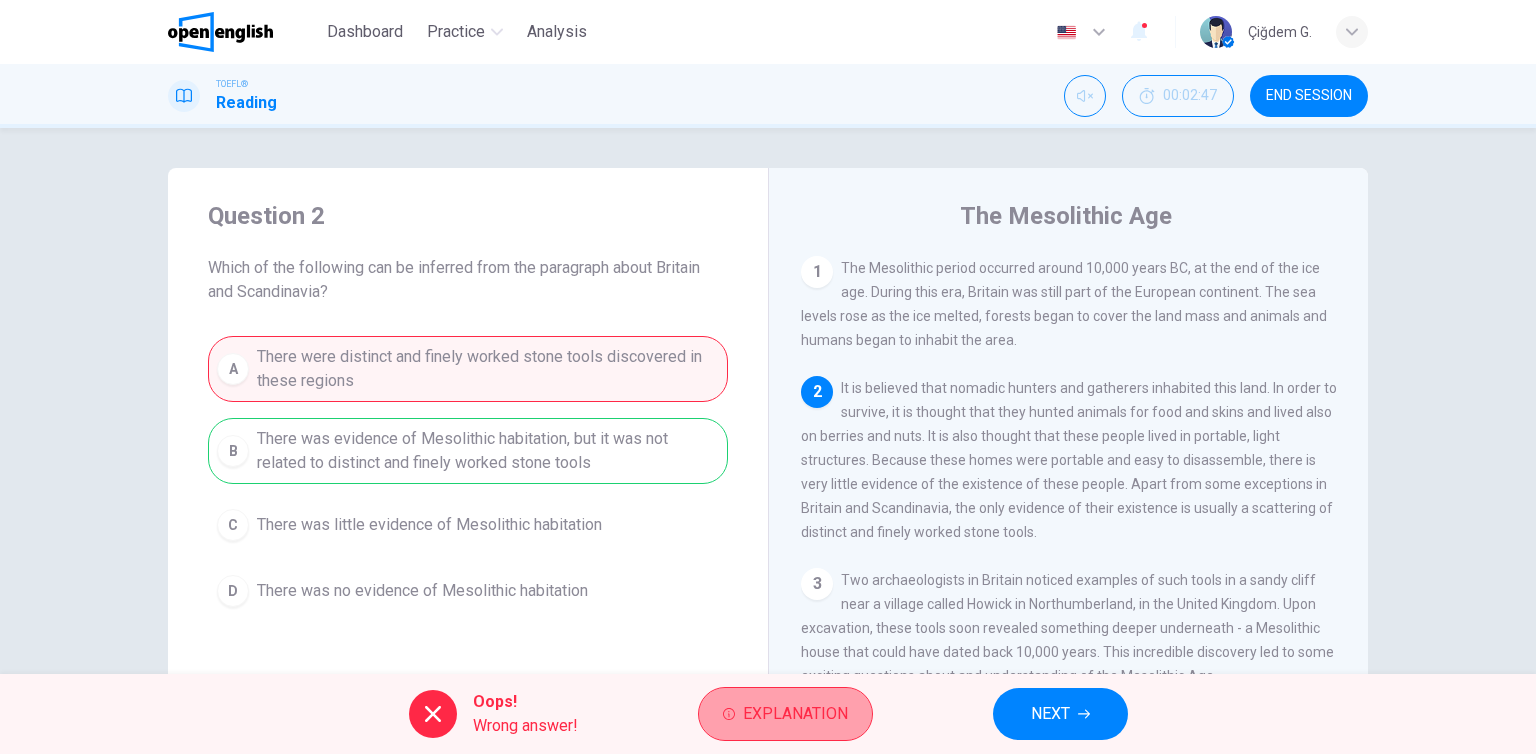 click on "Explanation" at bounding box center [795, 714] 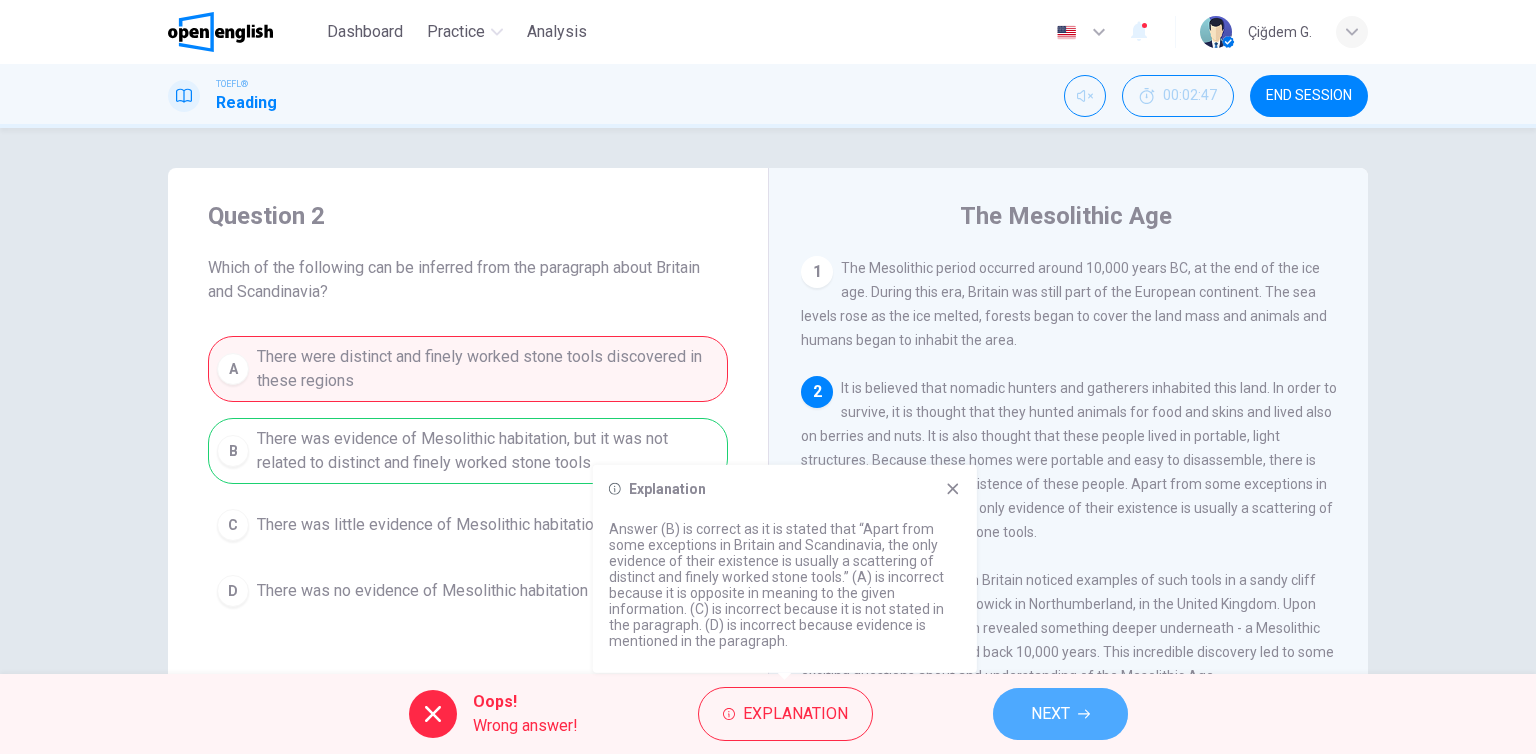 click on "NEXT" at bounding box center [1050, 714] 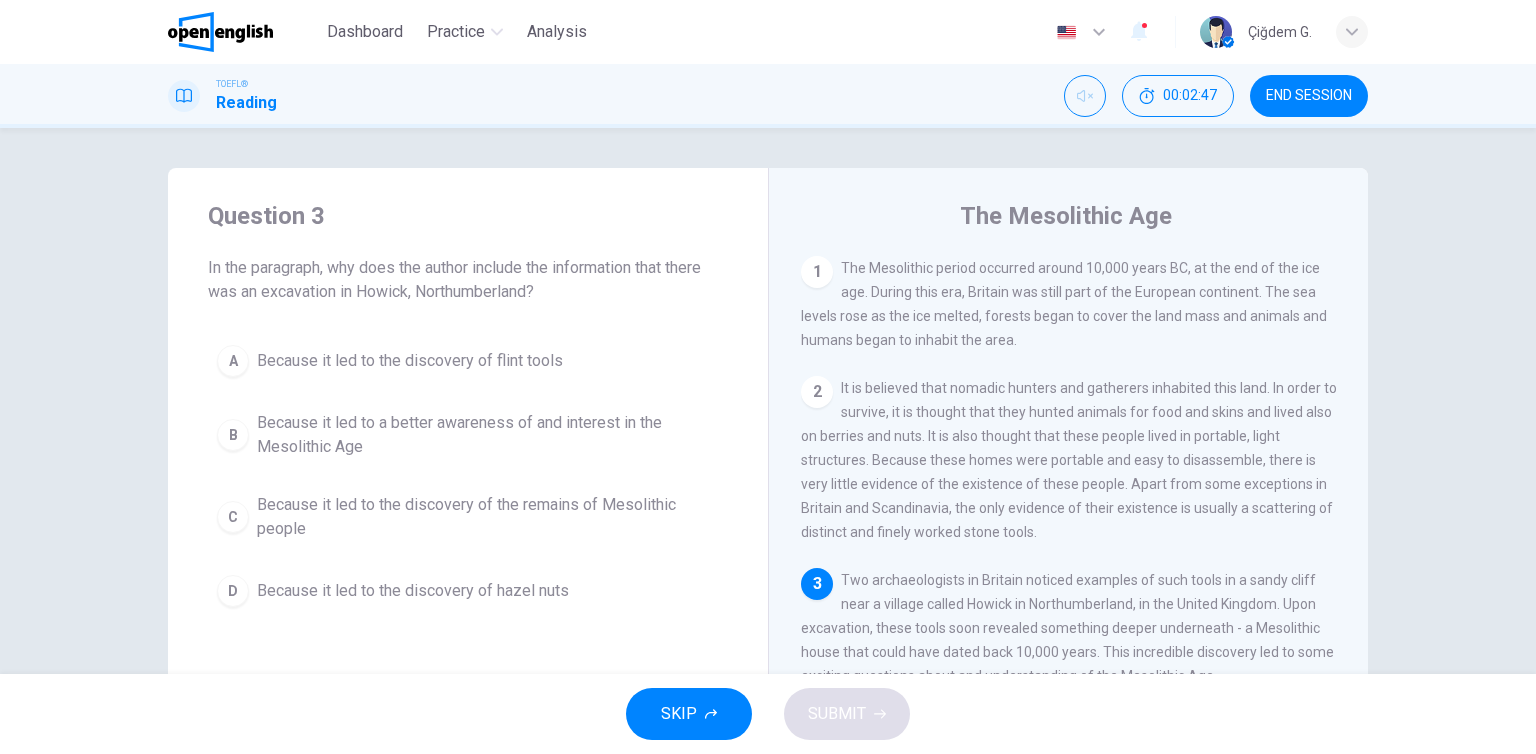 scroll, scrollTop: 69, scrollLeft: 0, axis: vertical 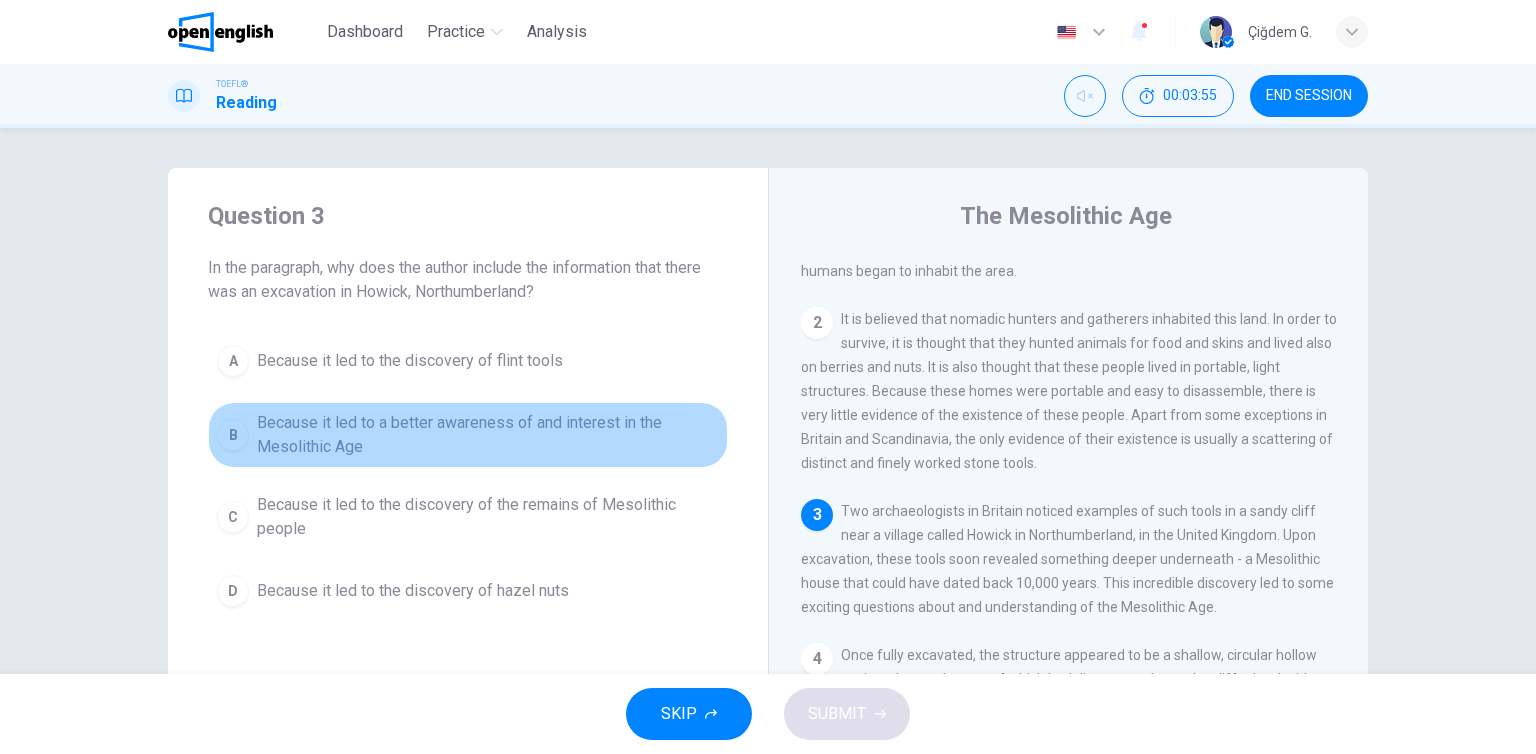 click on "Because it led to a better awareness of and interest in the Mesolithic Age" at bounding box center [410, 361] 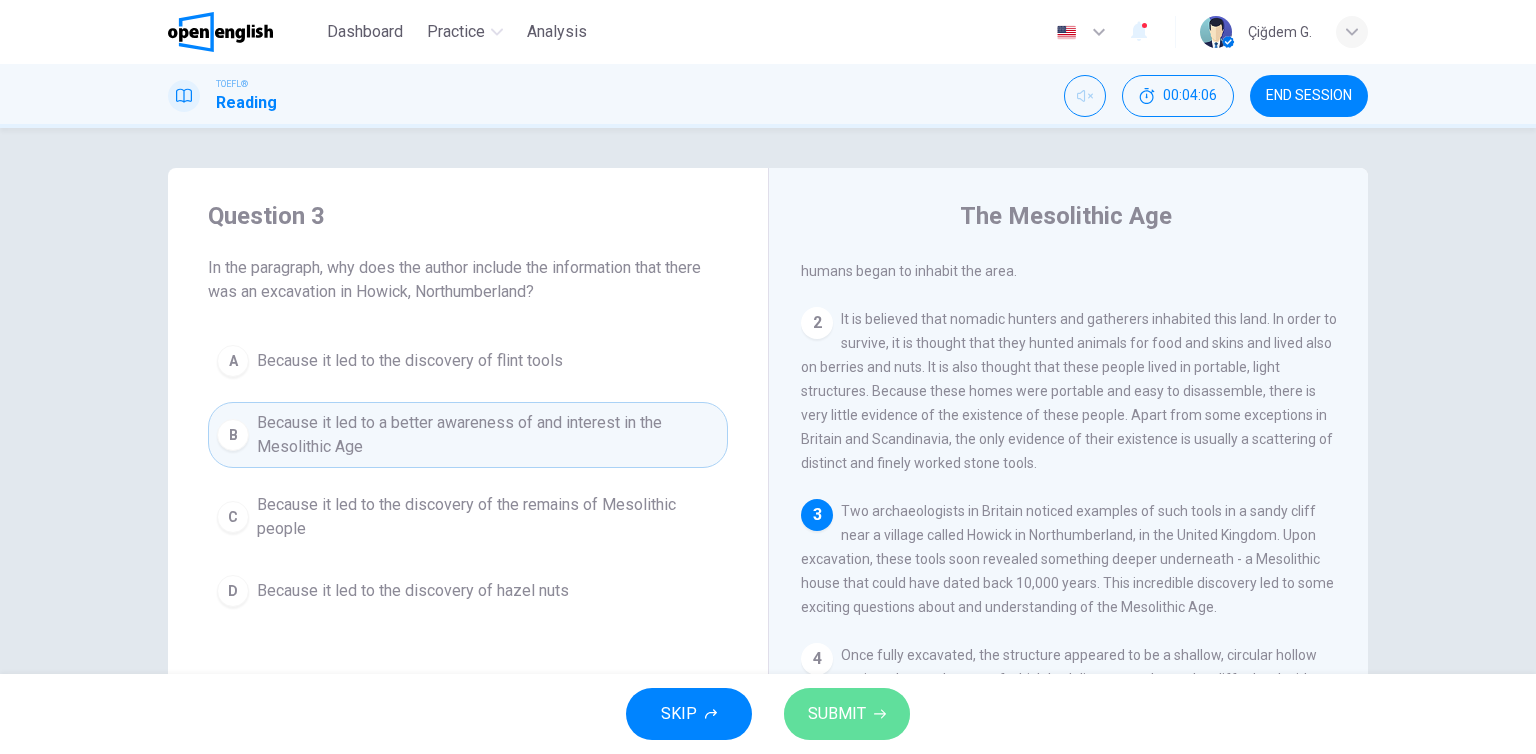 click on "SUBMIT" at bounding box center (837, 714) 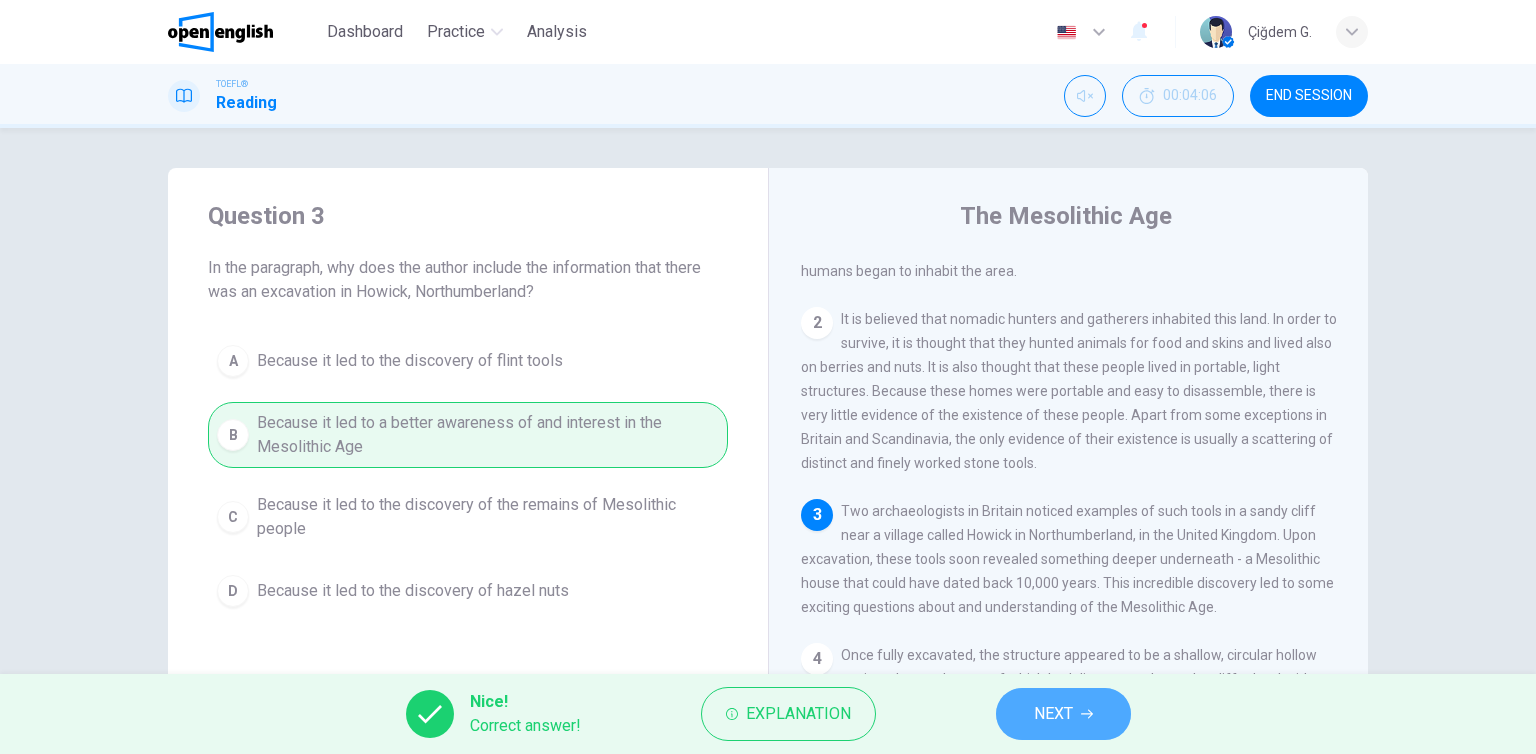 click on "NEXT" at bounding box center [1053, 714] 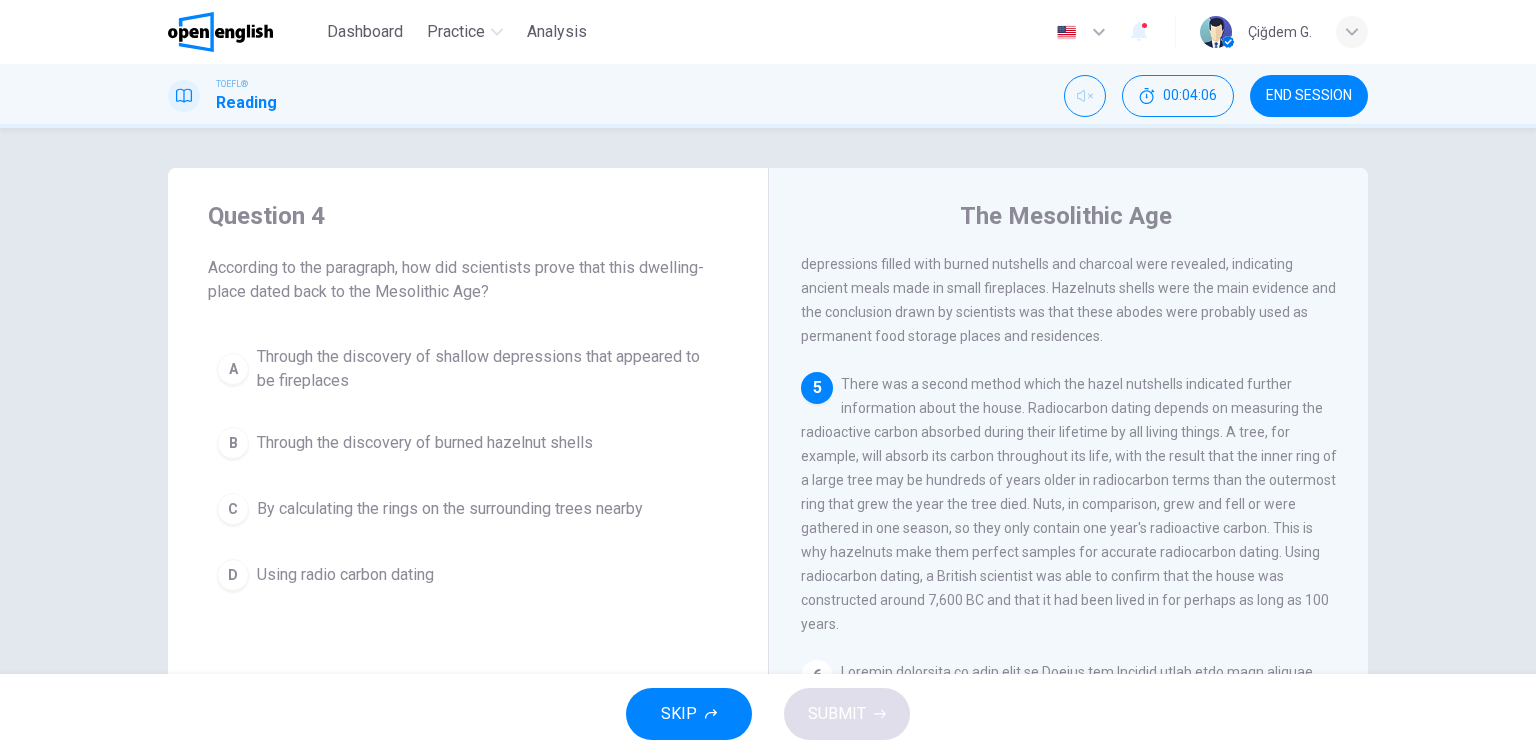 scroll, scrollTop: 588, scrollLeft: 0, axis: vertical 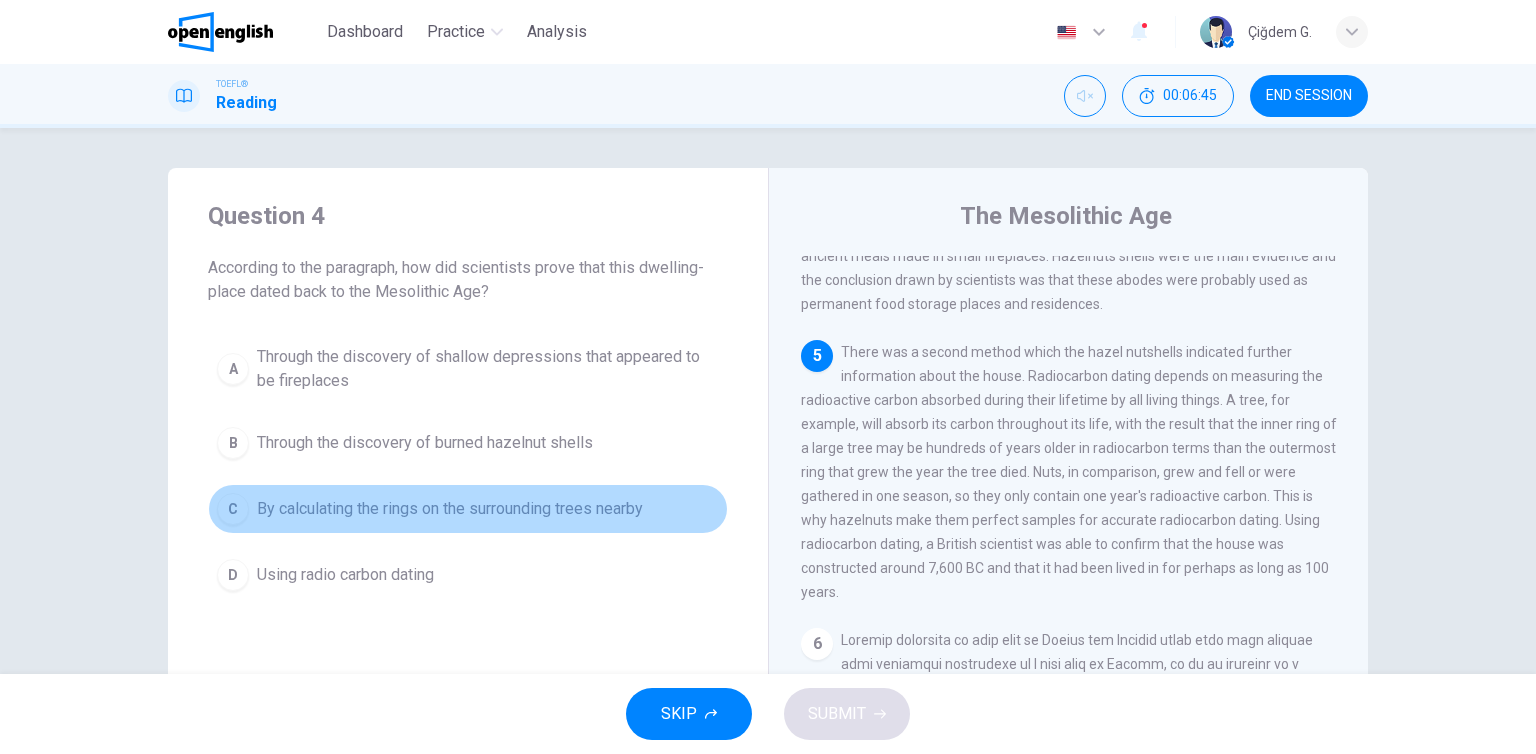 click on "By calculating the rings on the surrounding trees nearby" at bounding box center (488, 369) 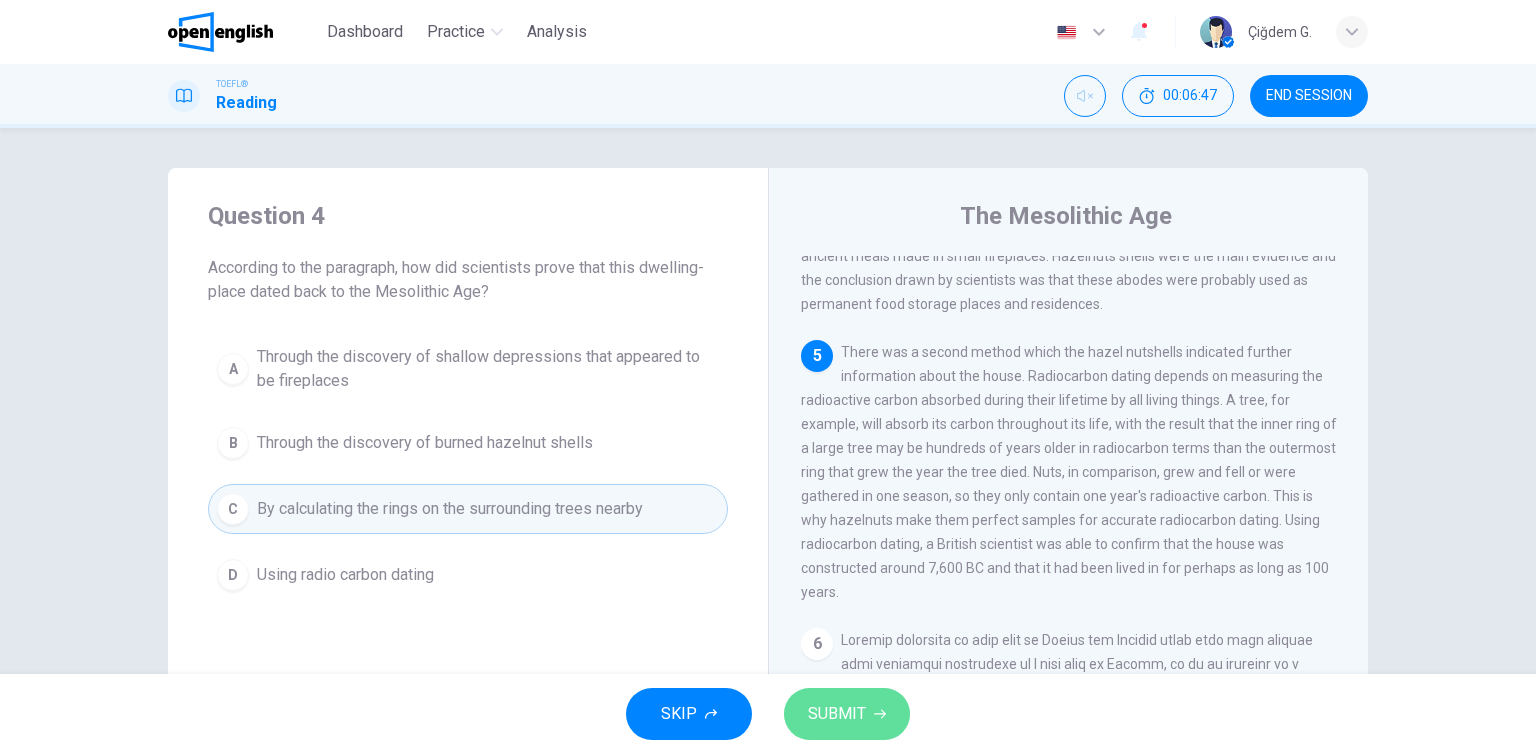 click on "SUBMIT" at bounding box center (847, 714) 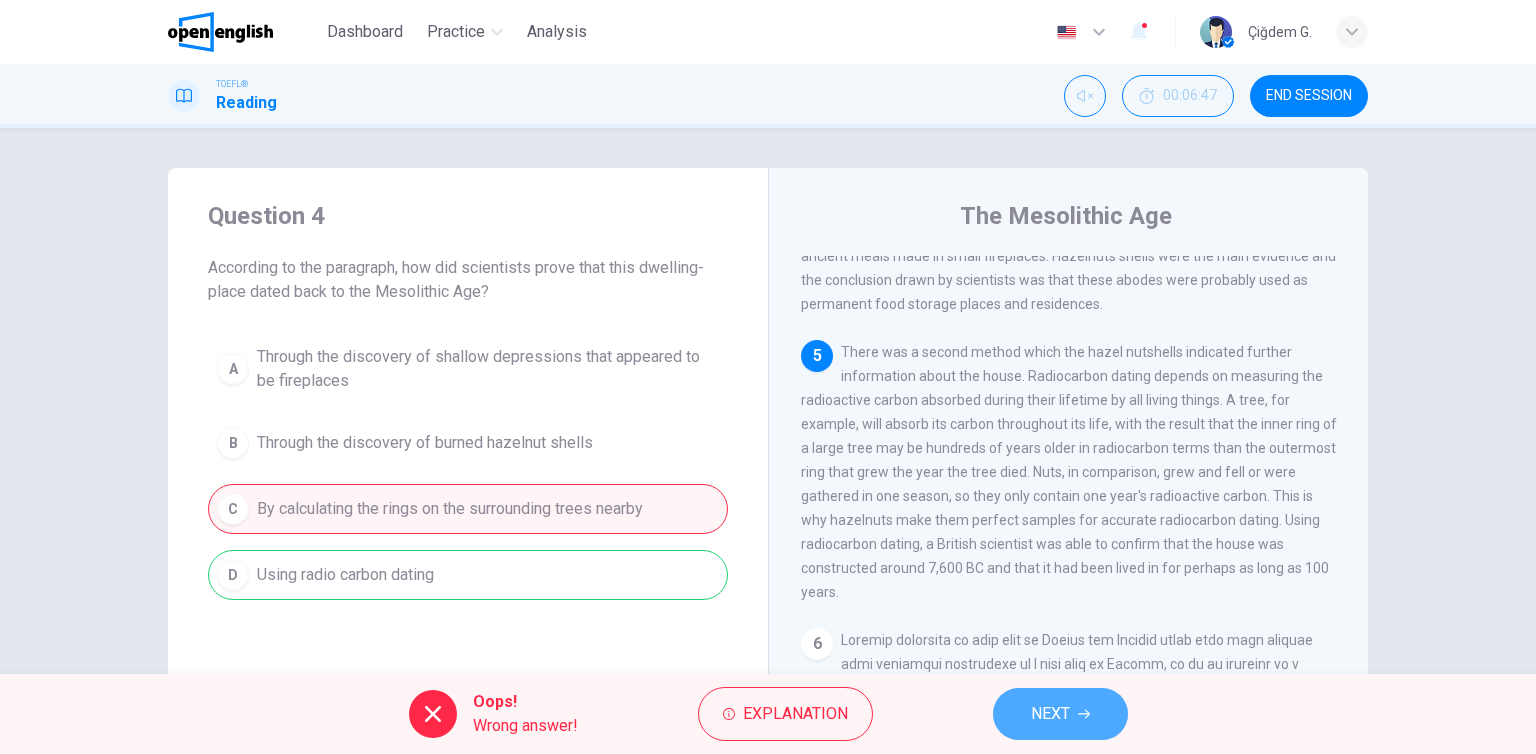 click on "NEXT" at bounding box center (1050, 714) 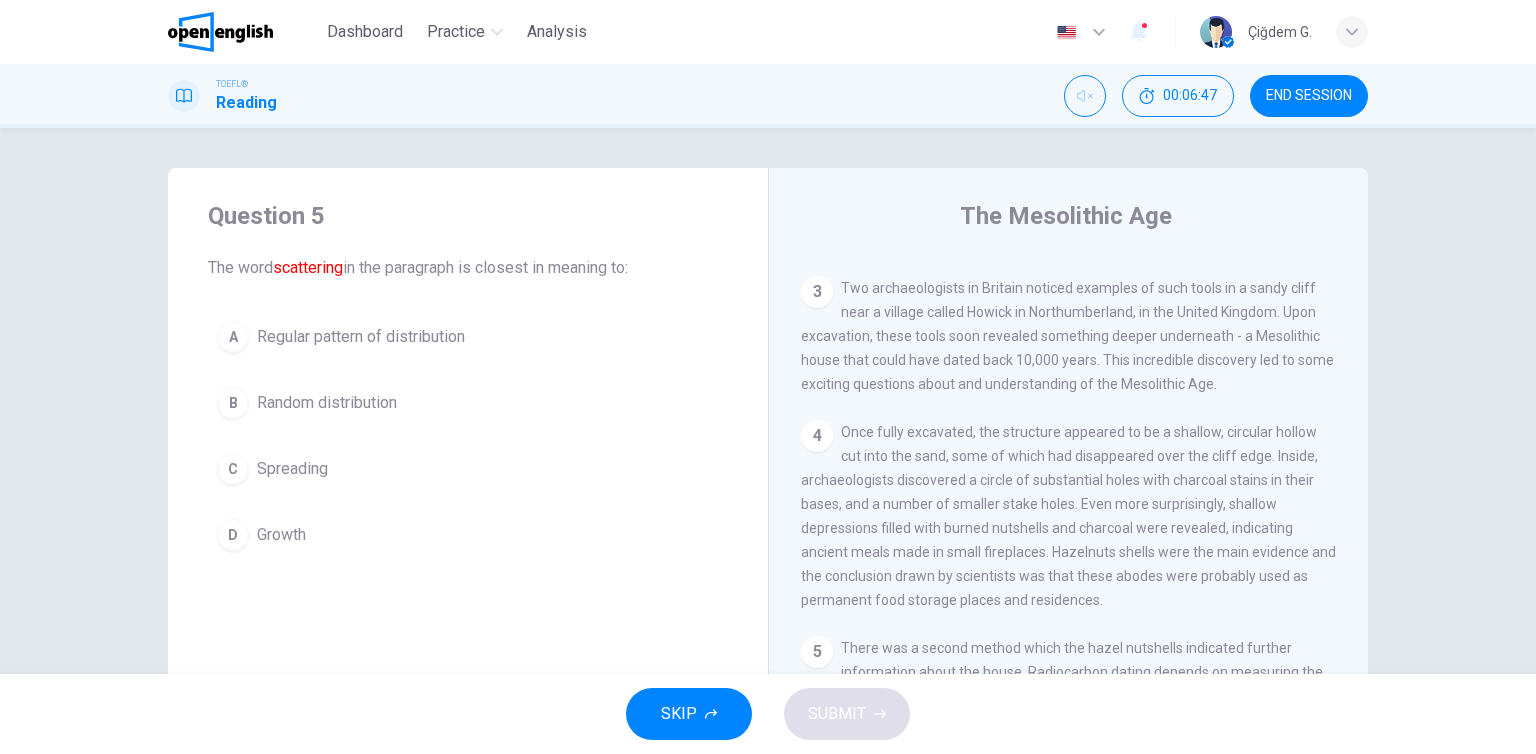 scroll, scrollTop: 122, scrollLeft: 0, axis: vertical 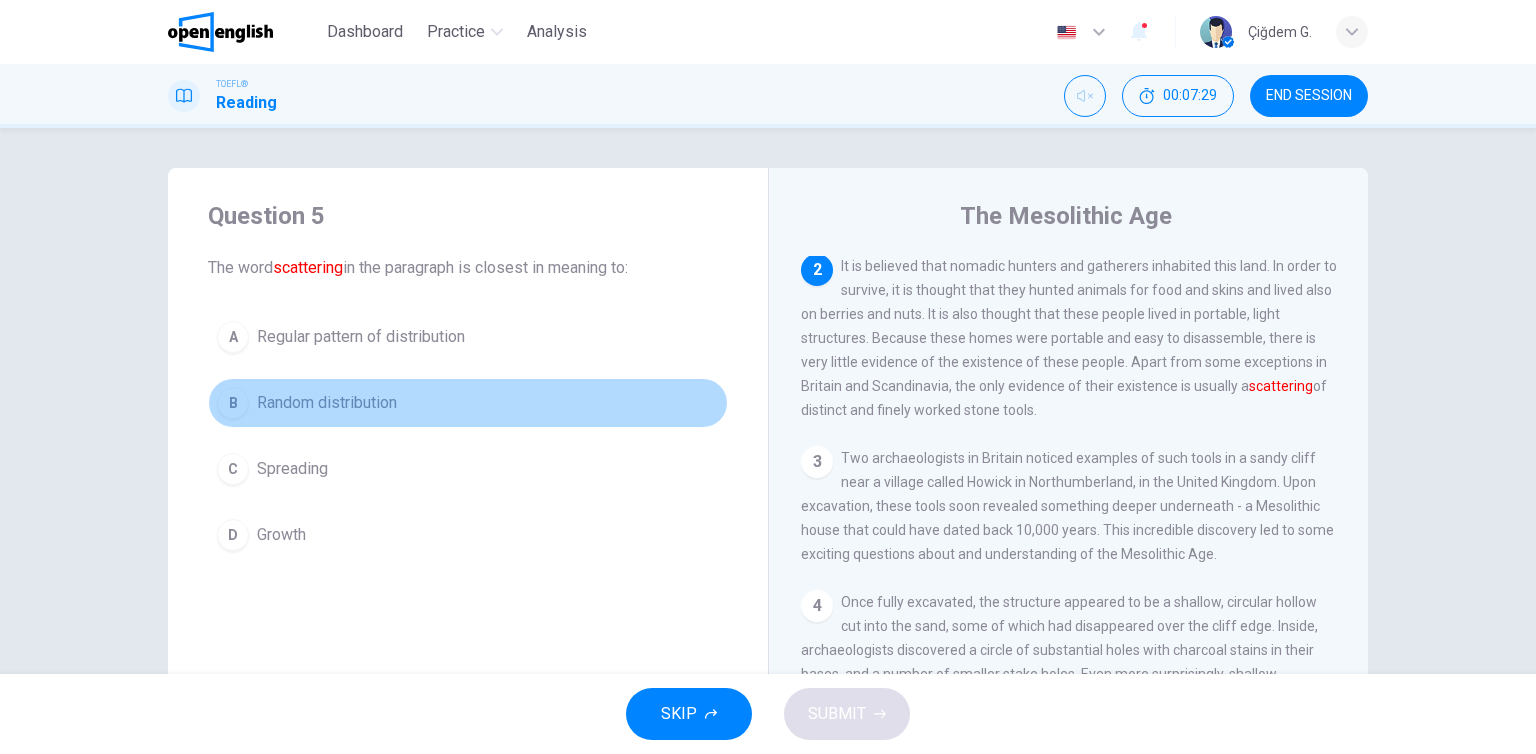 click on "Random distribution" at bounding box center [361, 337] 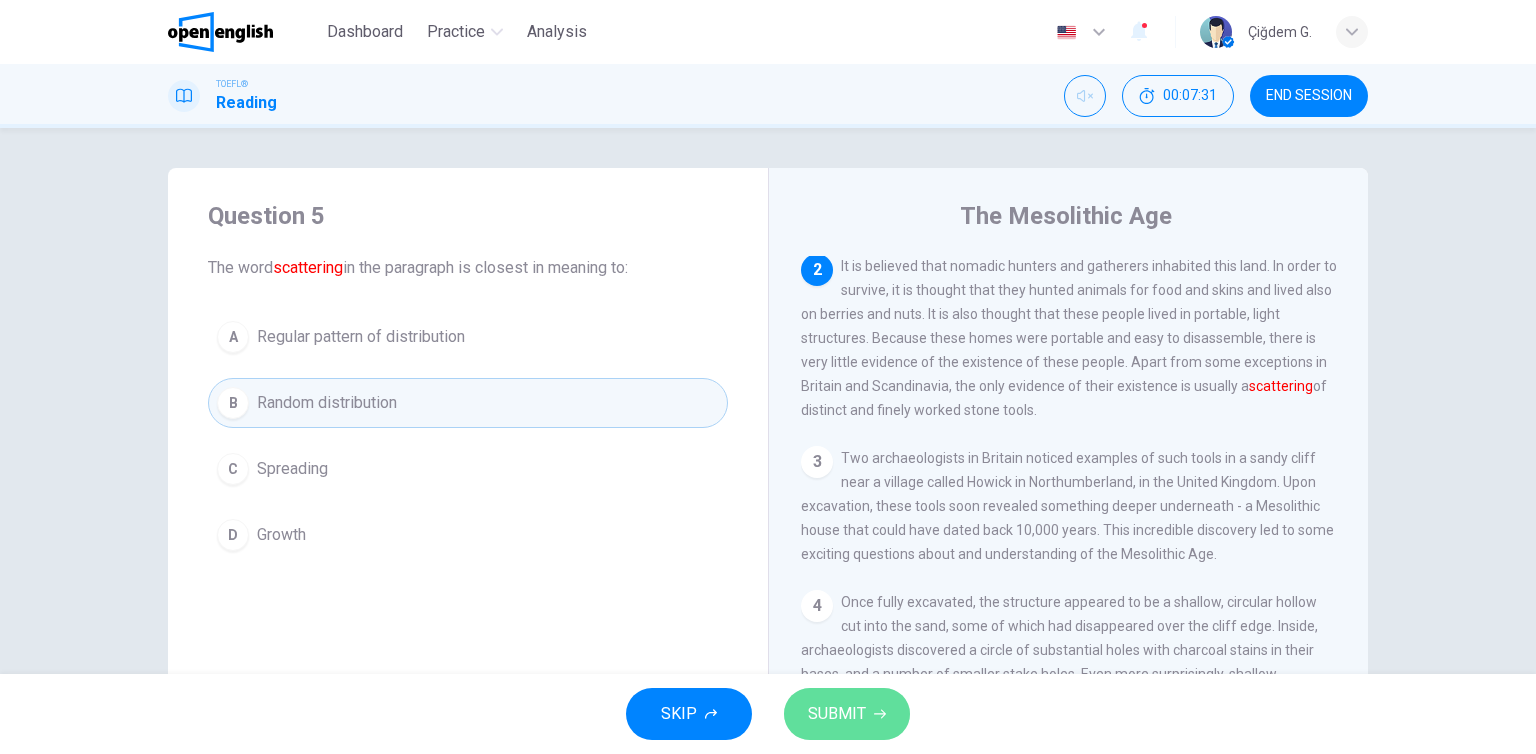 click on "SUBMIT" at bounding box center (837, 714) 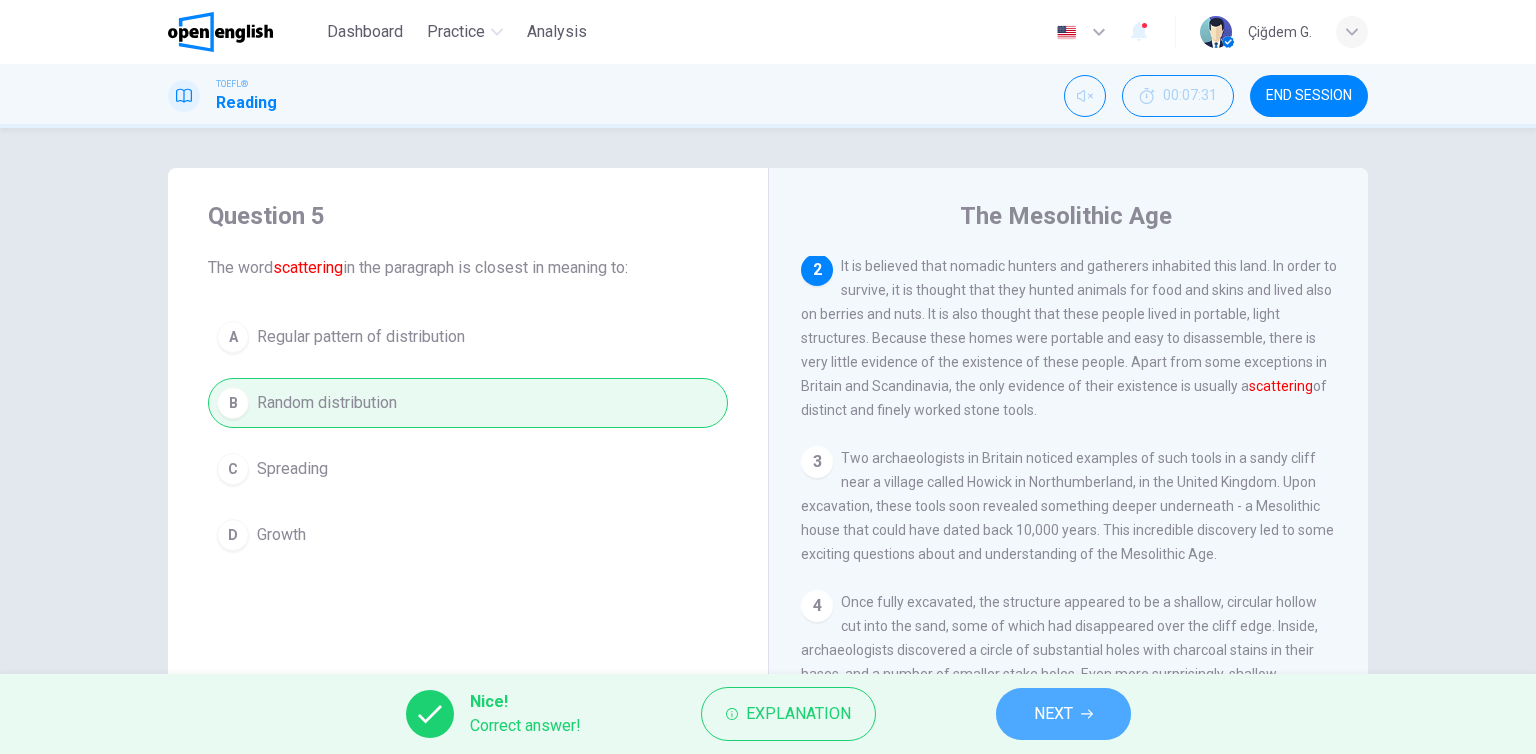 click at bounding box center (1087, 714) 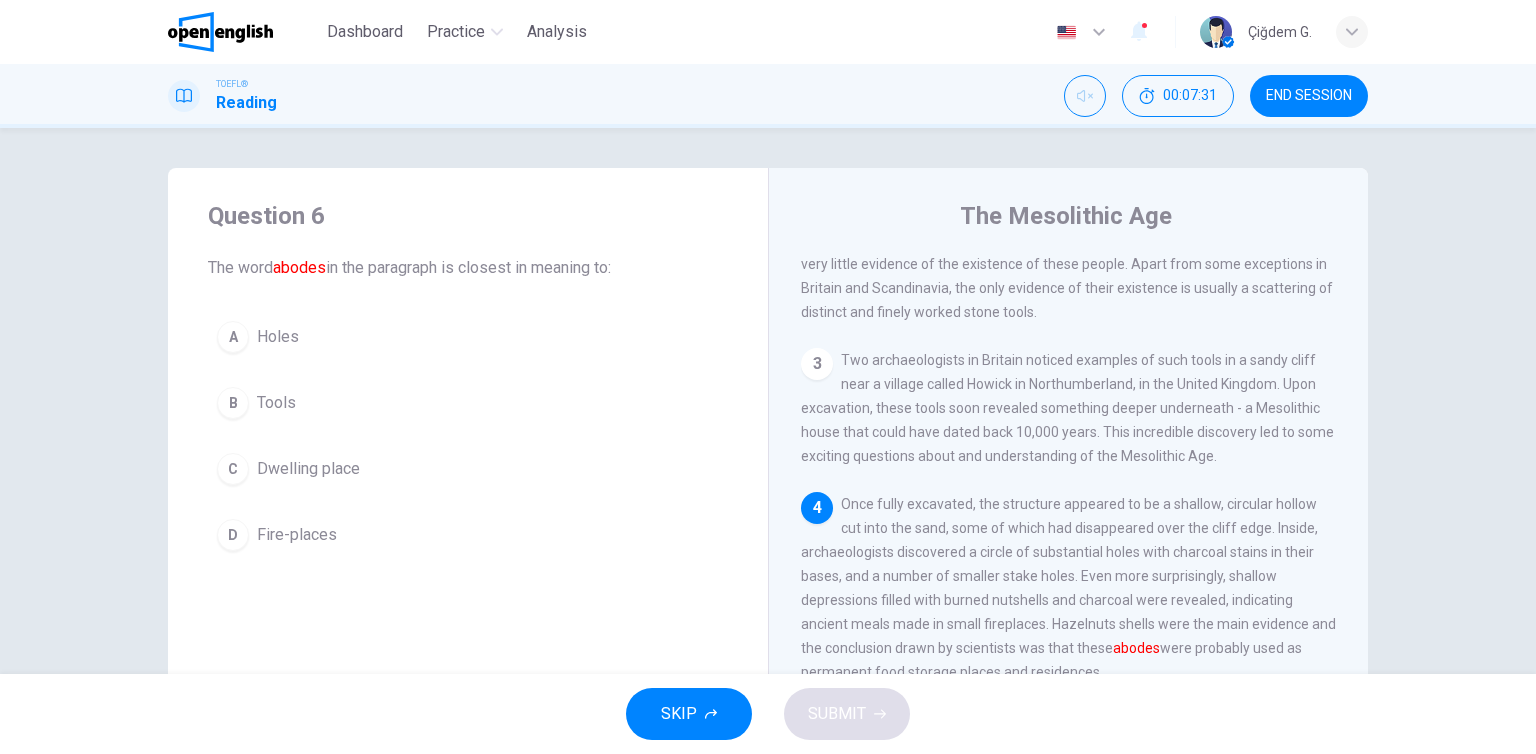 scroll, scrollTop: 292, scrollLeft: 0, axis: vertical 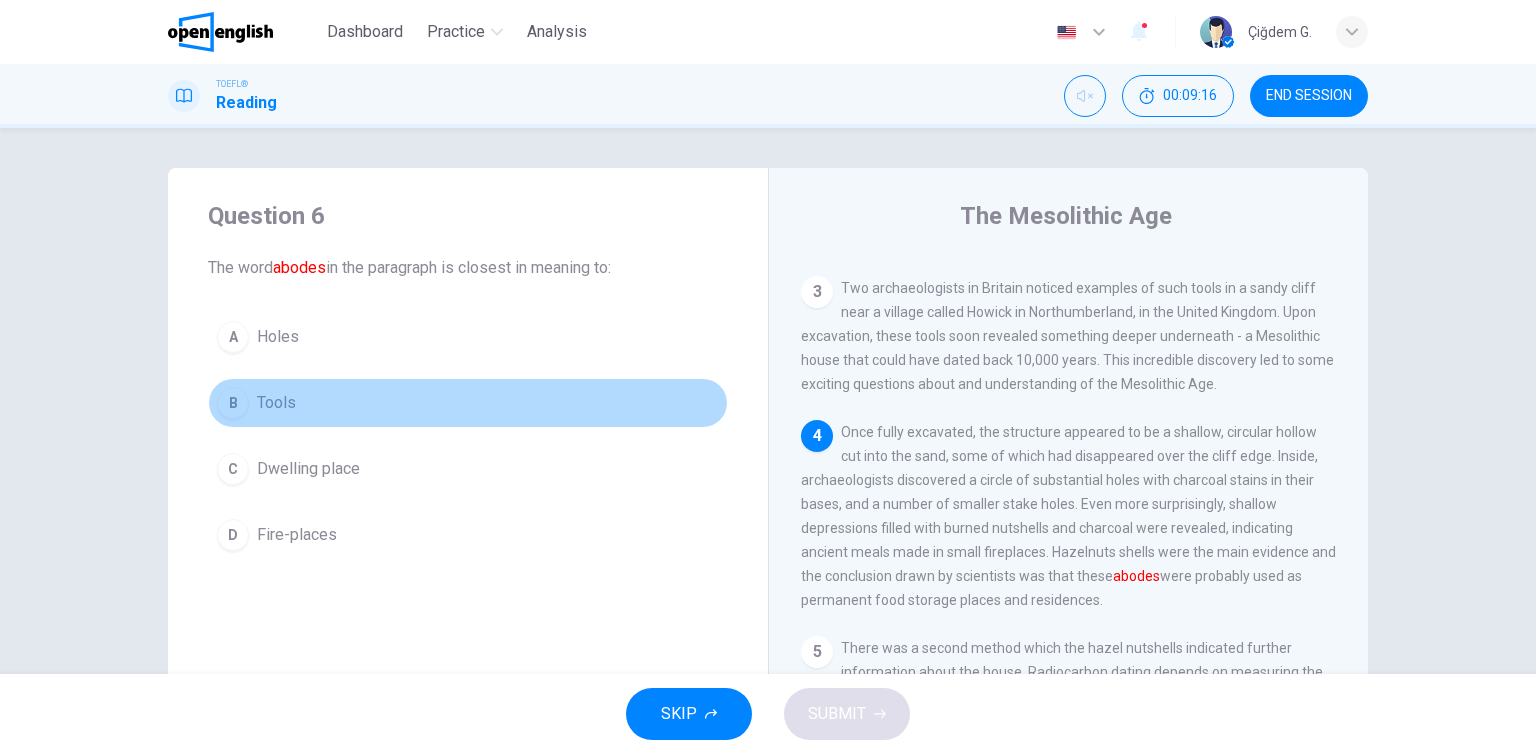 click on "Tools" at bounding box center [278, 337] 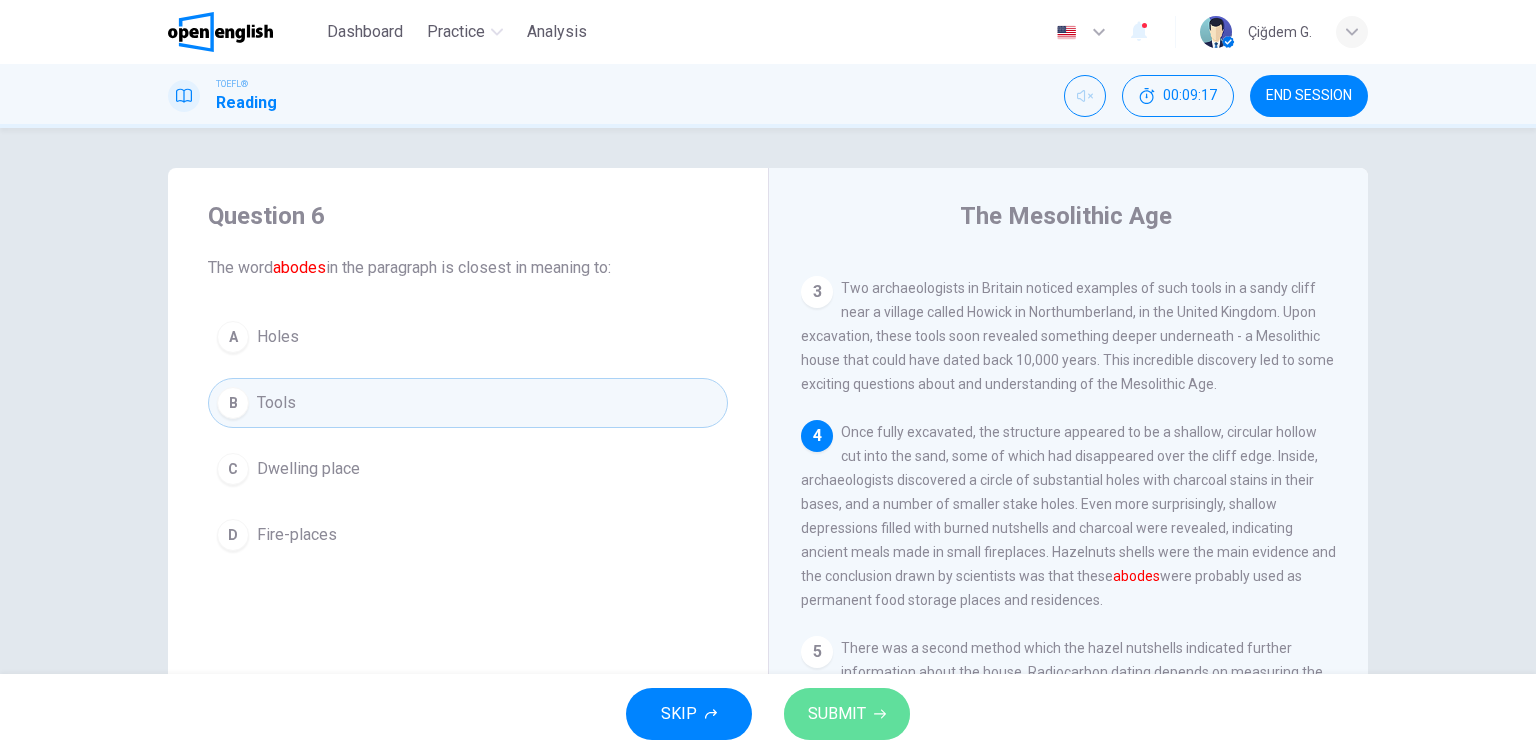 click on "SUBMIT" at bounding box center (837, 714) 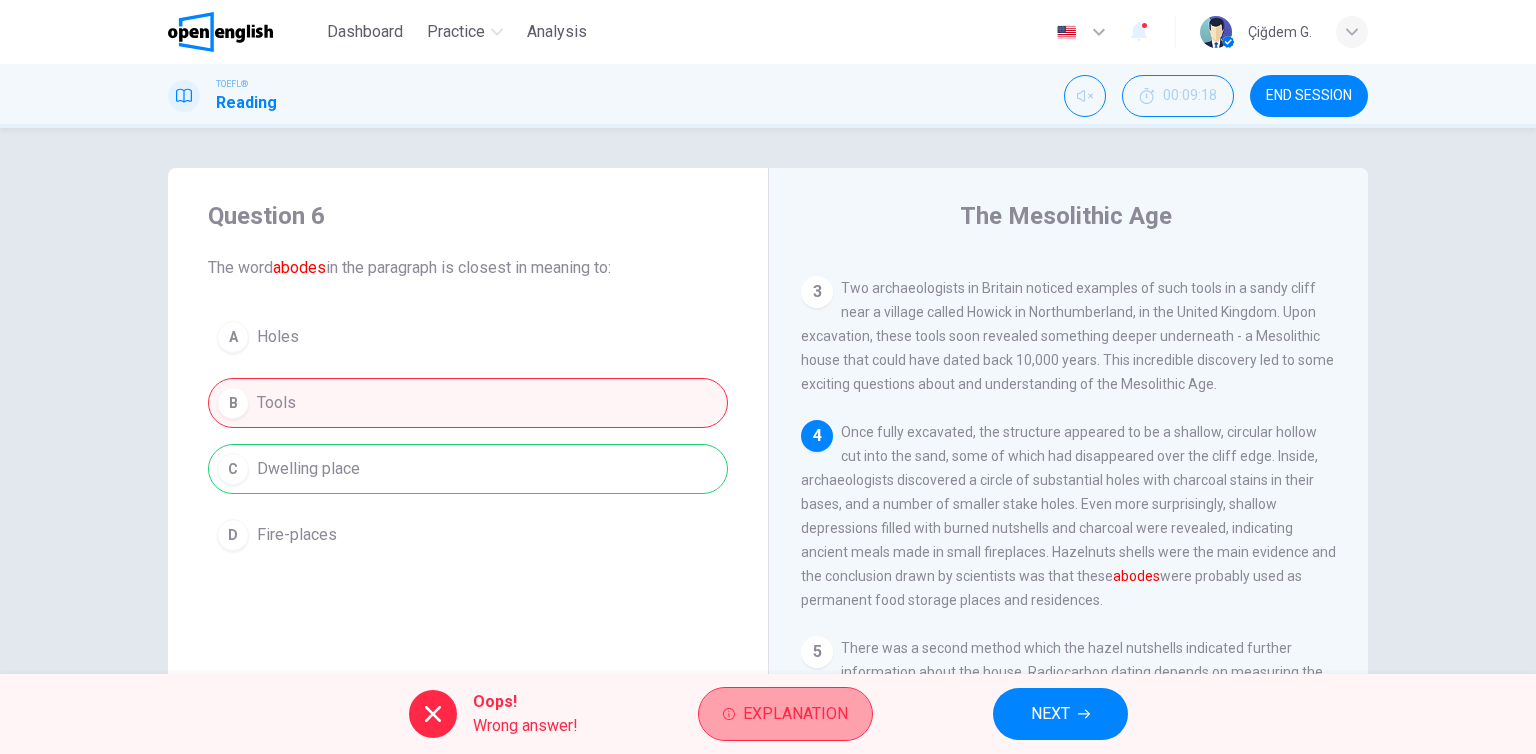 click on "Explanation" at bounding box center (795, 714) 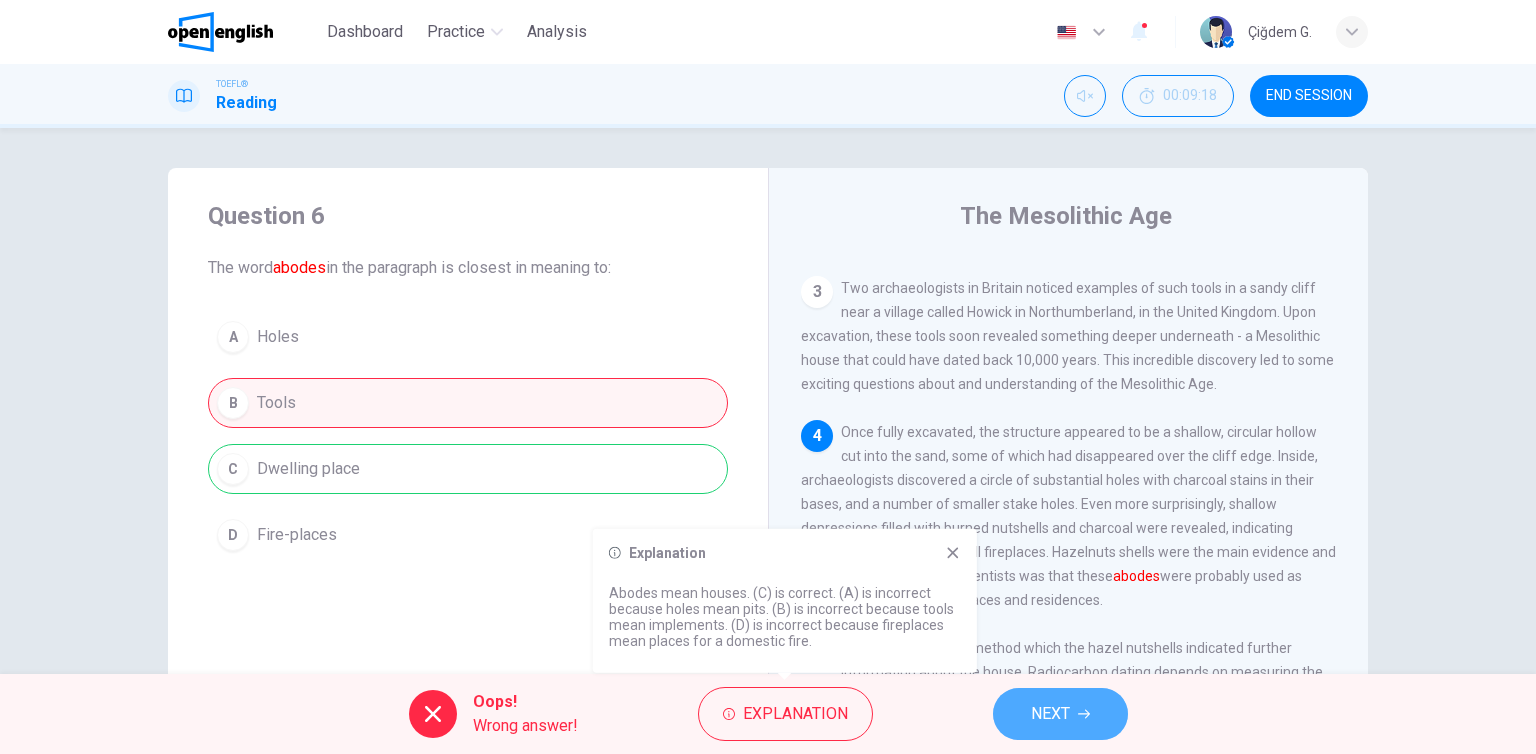 click on "NEXT" at bounding box center (1060, 714) 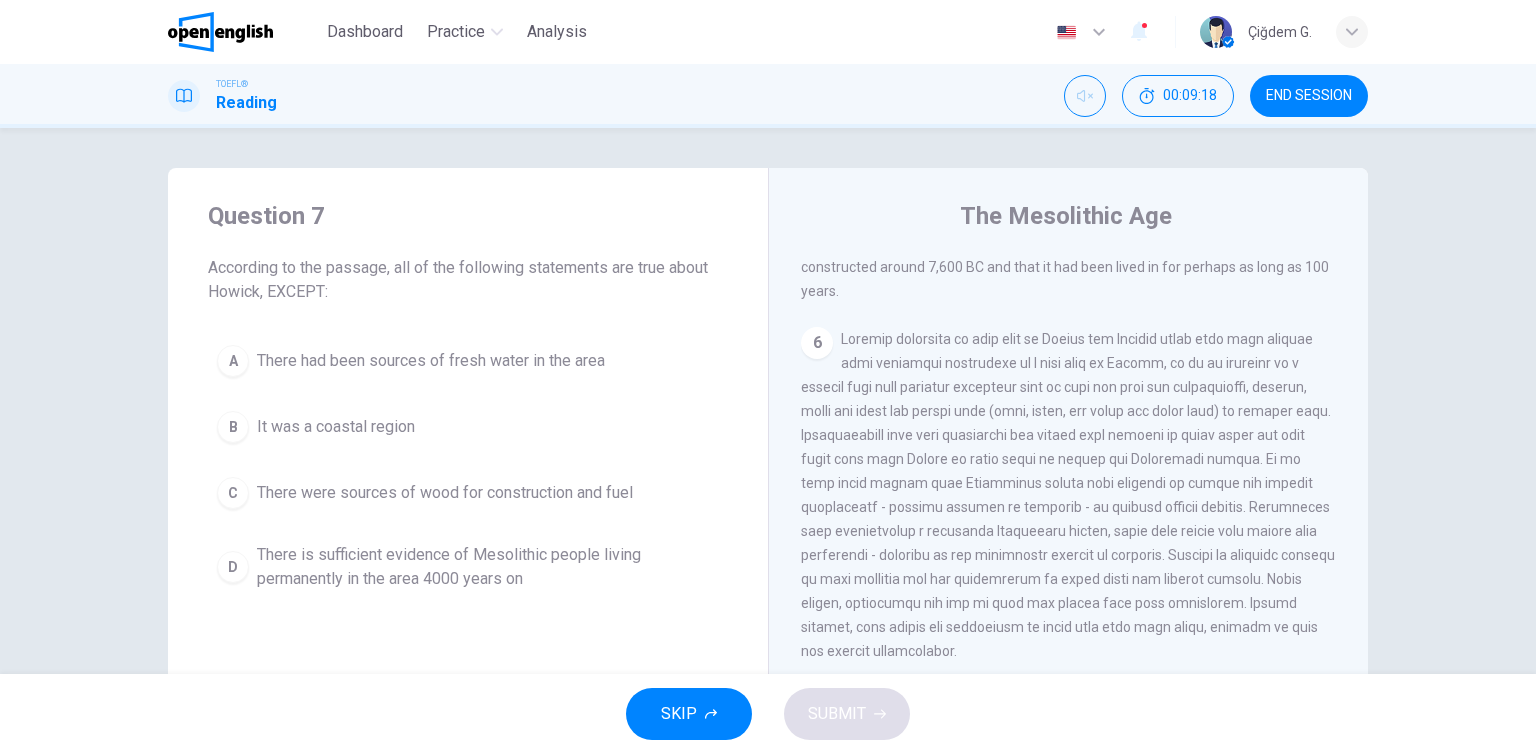 scroll, scrollTop: 932, scrollLeft: 0, axis: vertical 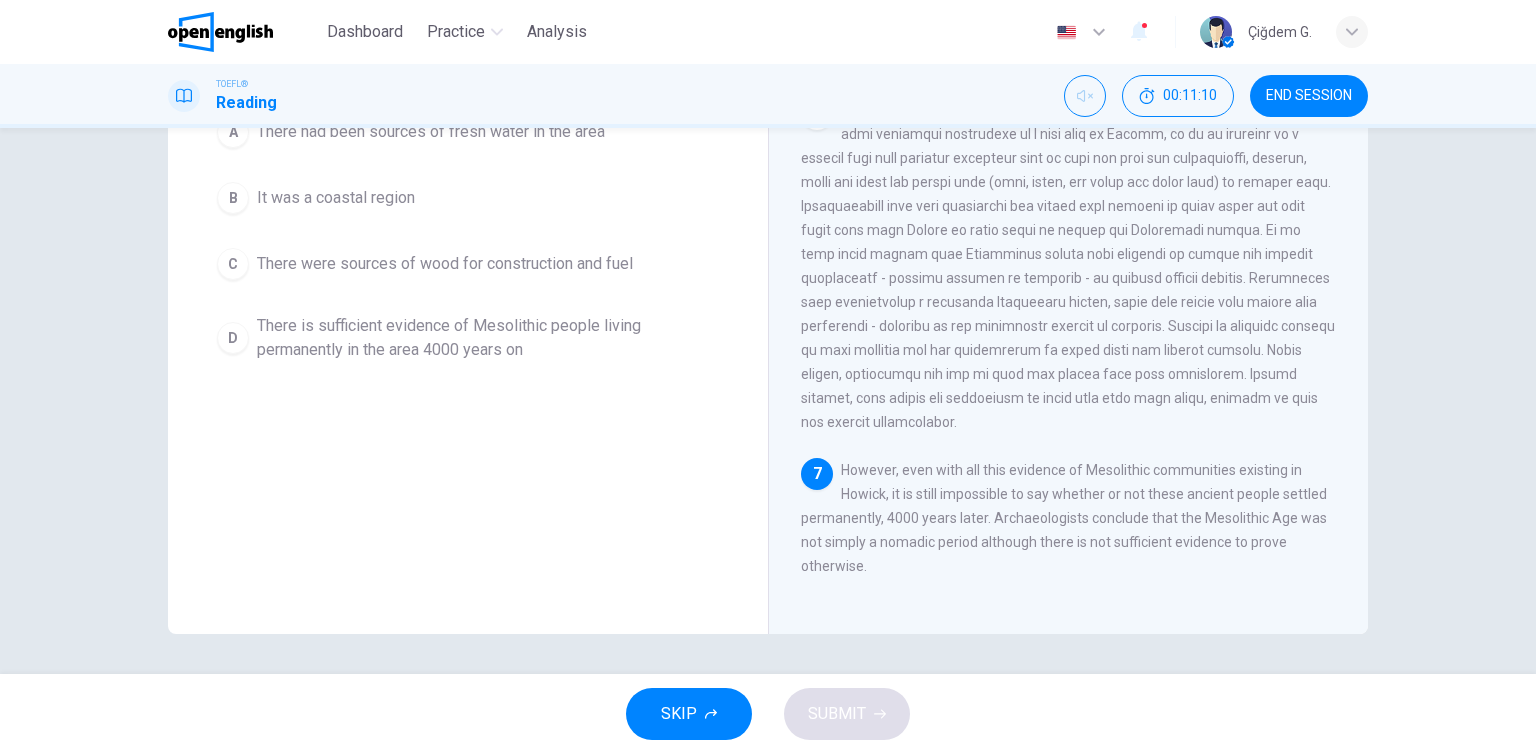 click on "The Mesolithic Age 1 The Mesolithic period occurred around 10,000 years BC, at the end of the ice age. During this era, Britain was still part of the European continent. The sea levels rose as the ice melted, forests began to cover the land mass and animals and humans began to inhabit the area. 2 It is believed that nomadic hunters and gatherers inhabited this land. In order to survive, it is thought that they hunted animals for food and skins and lived also on berries and nuts. It is also thought that these people lived in portable, light structures. Because these homes were portable and easy to disassemble, there is very little evidence of the existence of these people. Apart from some exceptions in Britain and Scandinavia, the only evidence of their existence is usually a scattering of distinct and finely worked stone tools. 3 4 5 6 7" at bounding box center (1068, 286) 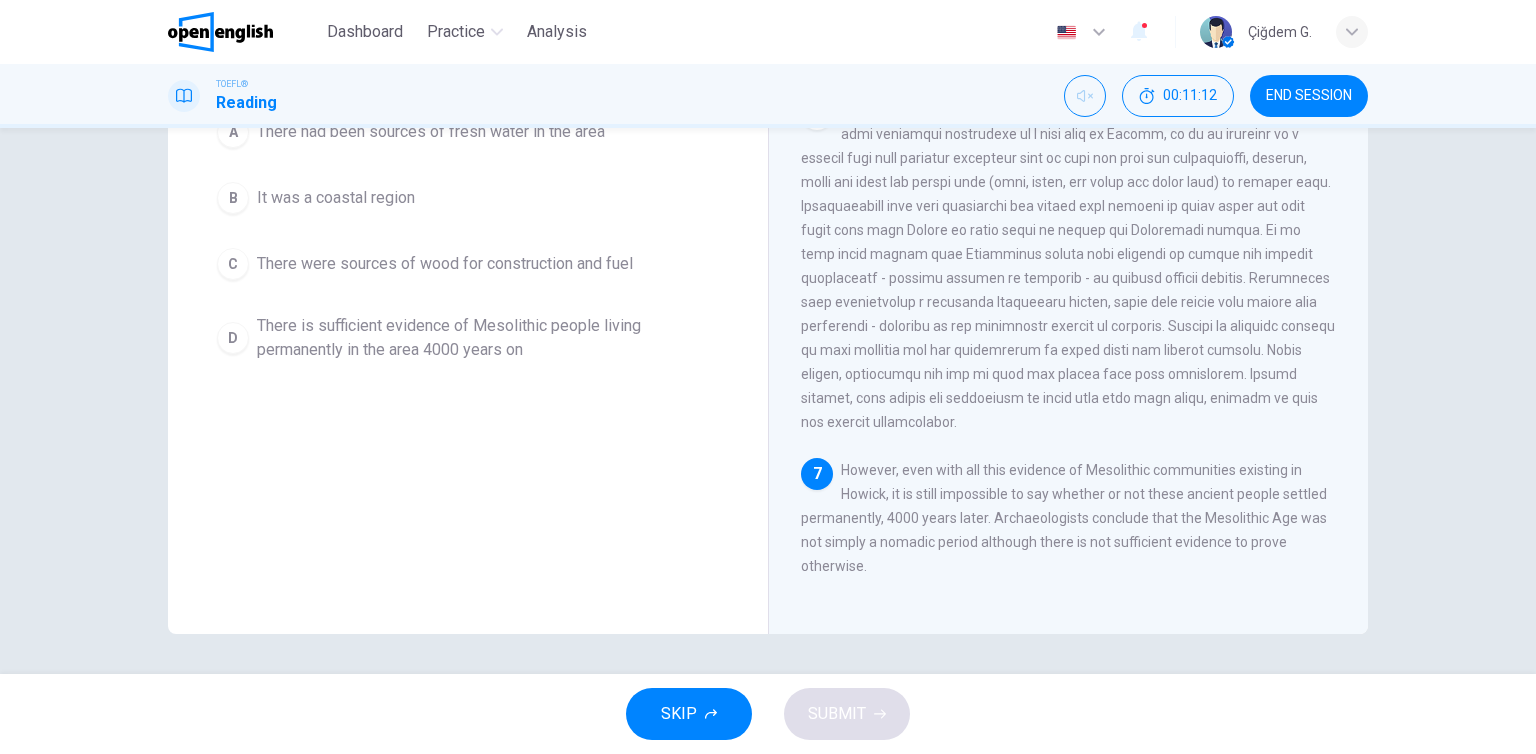 click on "The Mesolithic Age 1 The Mesolithic period occurred around 10,000 years BC, at the end of the ice age. During this era, Britain was still part of the European continent. The sea levels rose as the ice melted, forests began to cover the land mass and animals and humans began to inhabit the area. 2 It is believed that nomadic hunters and gatherers inhabited this land. In order to survive, it is thought that they hunted animals for food and skins and lived also on berries and nuts. It is also thought that these people lived in portable, light structures. Because these homes were portable and easy to disassemble, there is very little evidence of the existence of these people. Apart from some exceptions in Britain and Scandinavia, the only evidence of their existence is usually a scattering of distinct and finely worked stone tools. 3 4 5 6 7" at bounding box center (1068, 286) 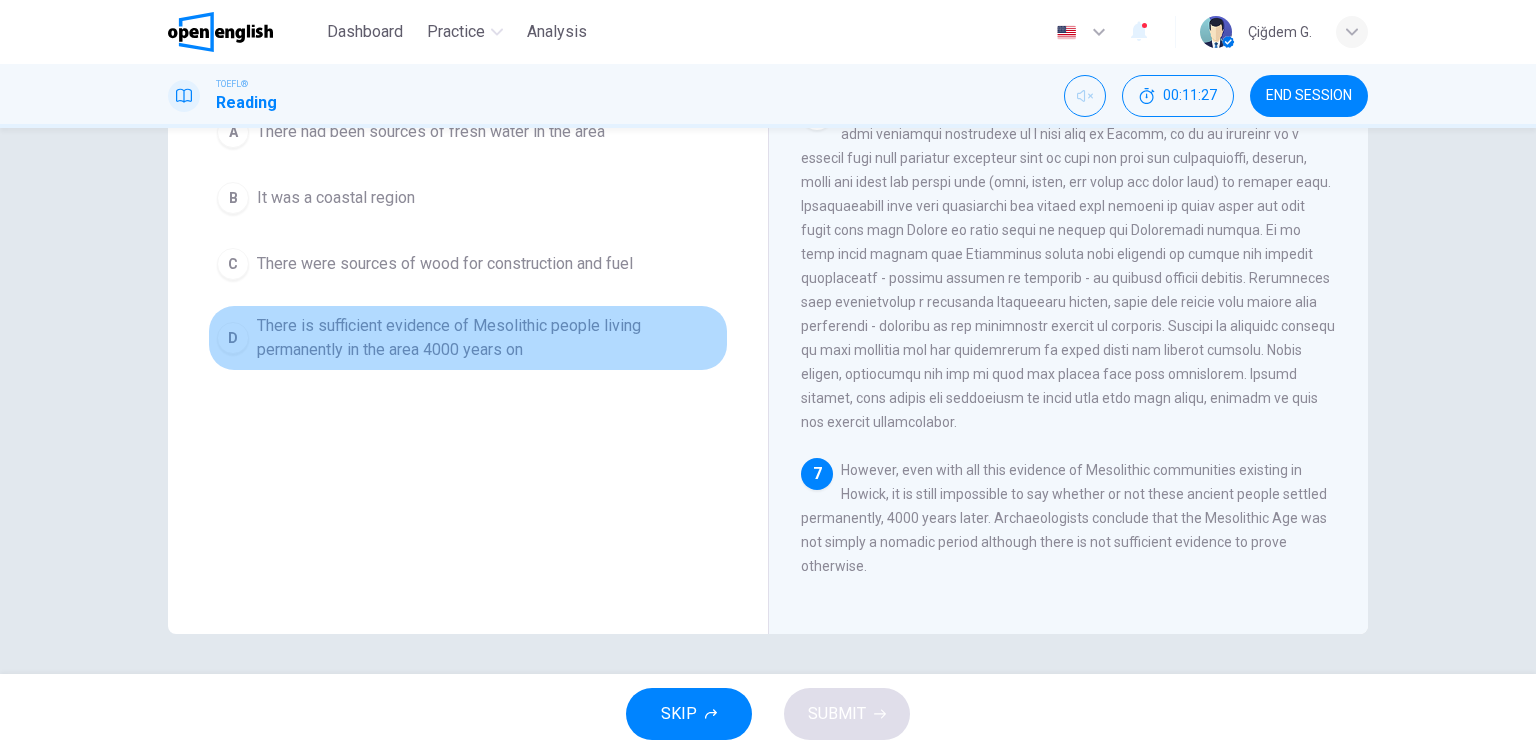 click on "There is sufficient evidence of Mesolithic people living permanently in the area 4000 years on" at bounding box center (431, 132) 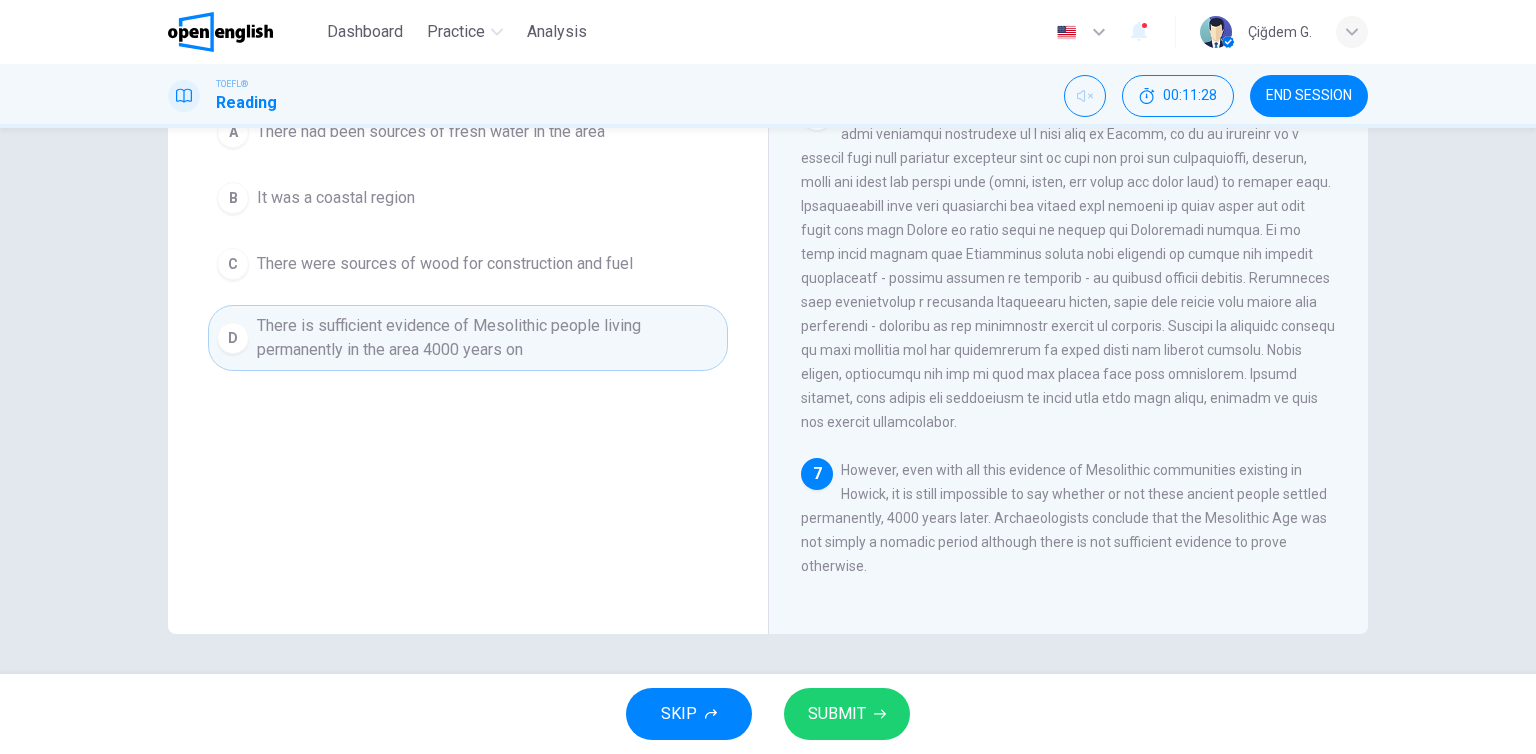 click on "SUBMIT" at bounding box center [847, 714] 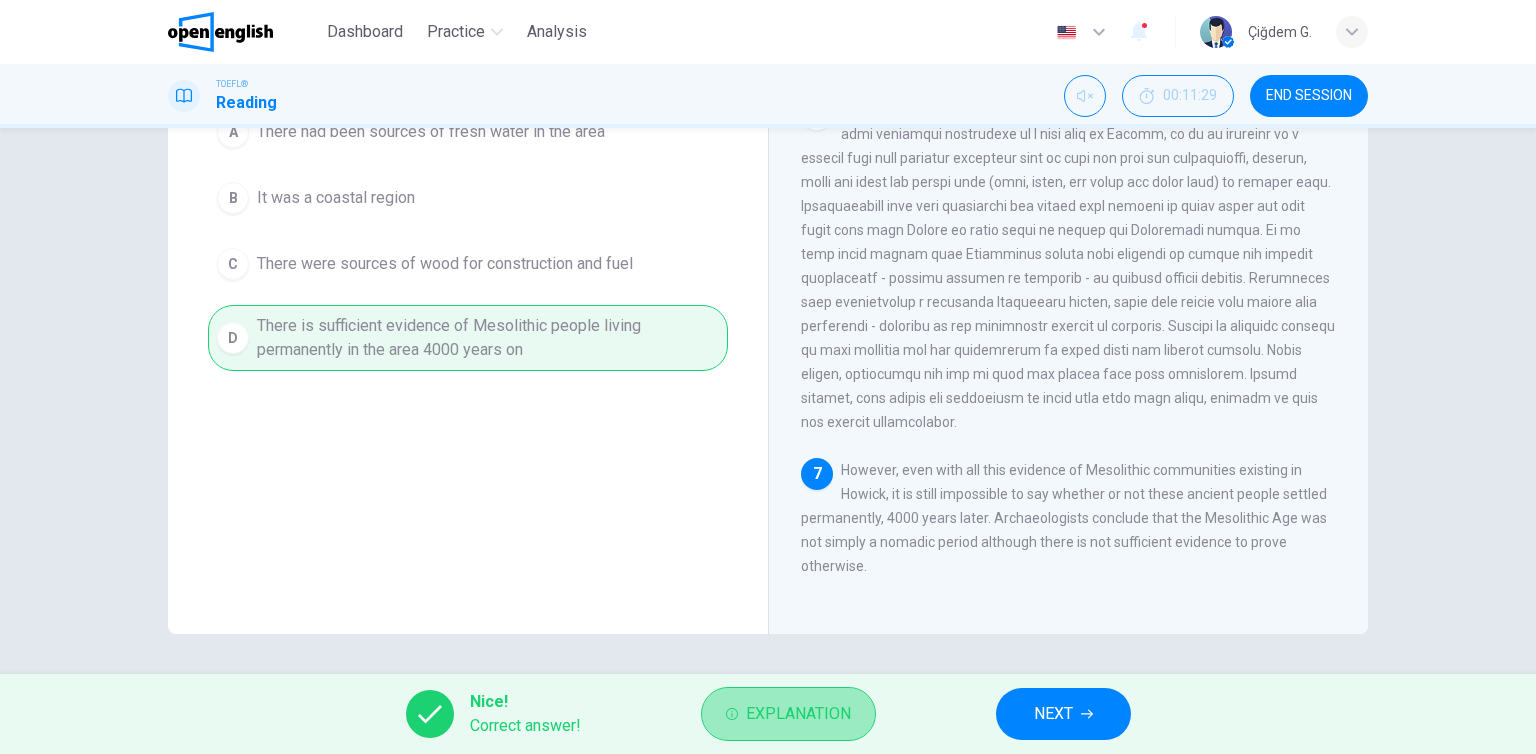 click on "Explanation" at bounding box center [798, 714] 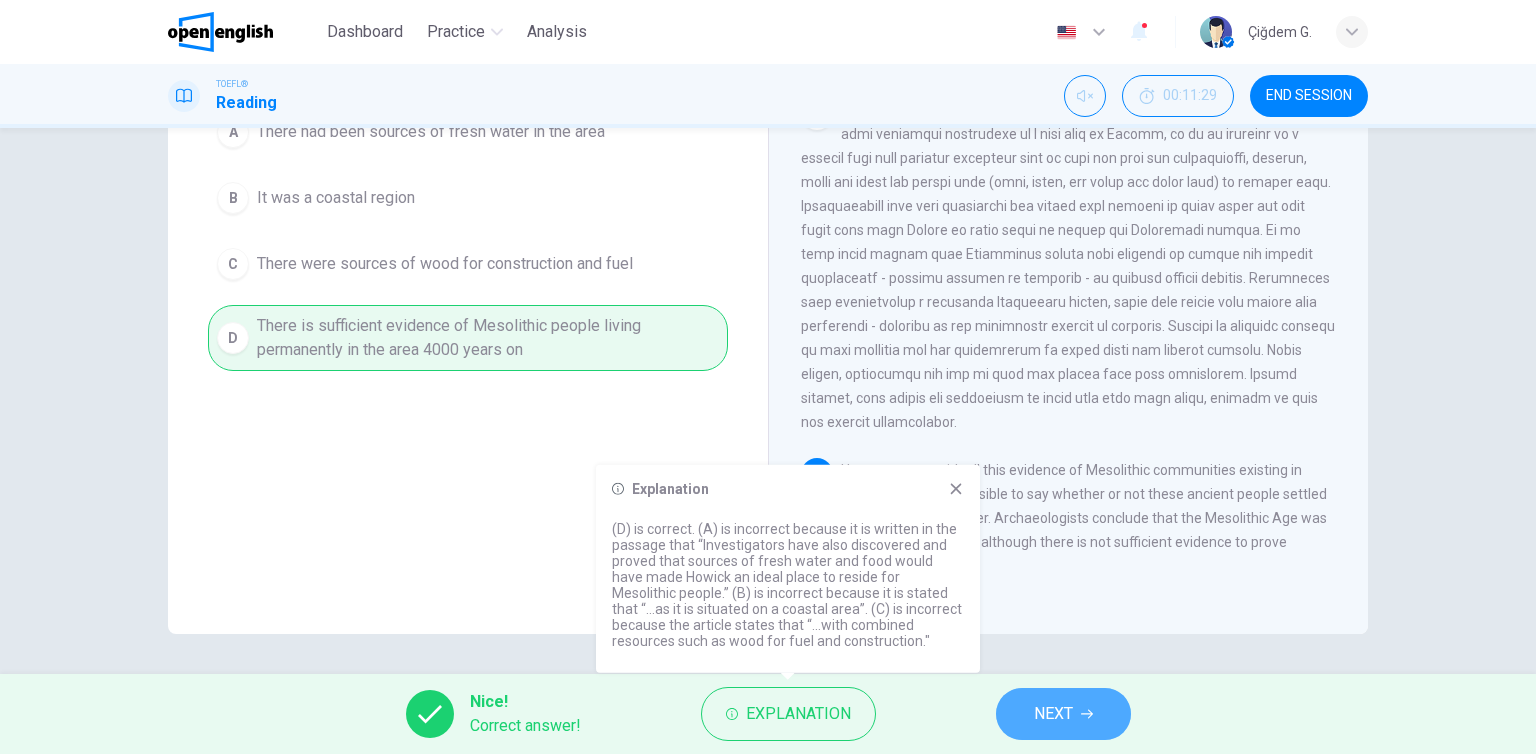 click at bounding box center (1087, 714) 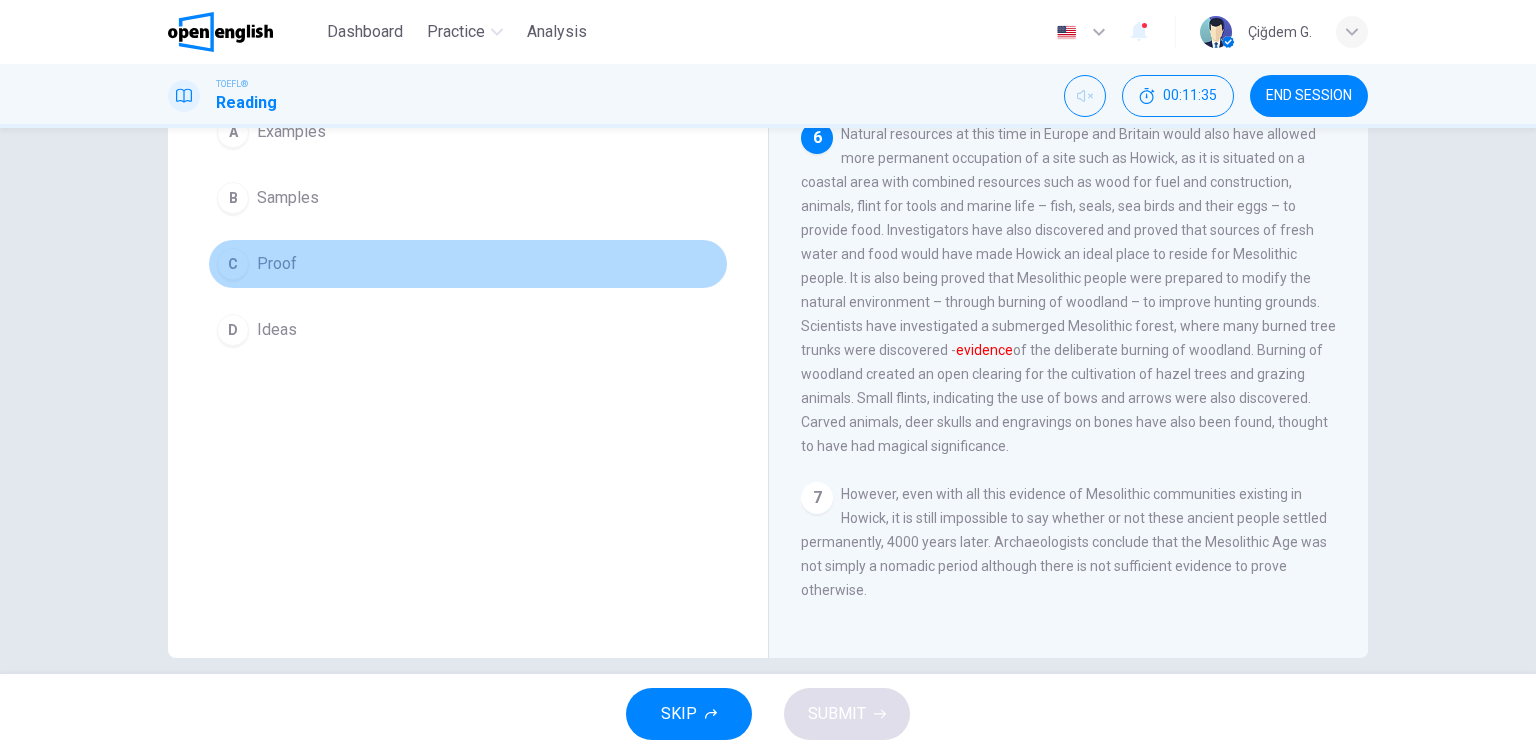 click on "C" at bounding box center (233, 132) 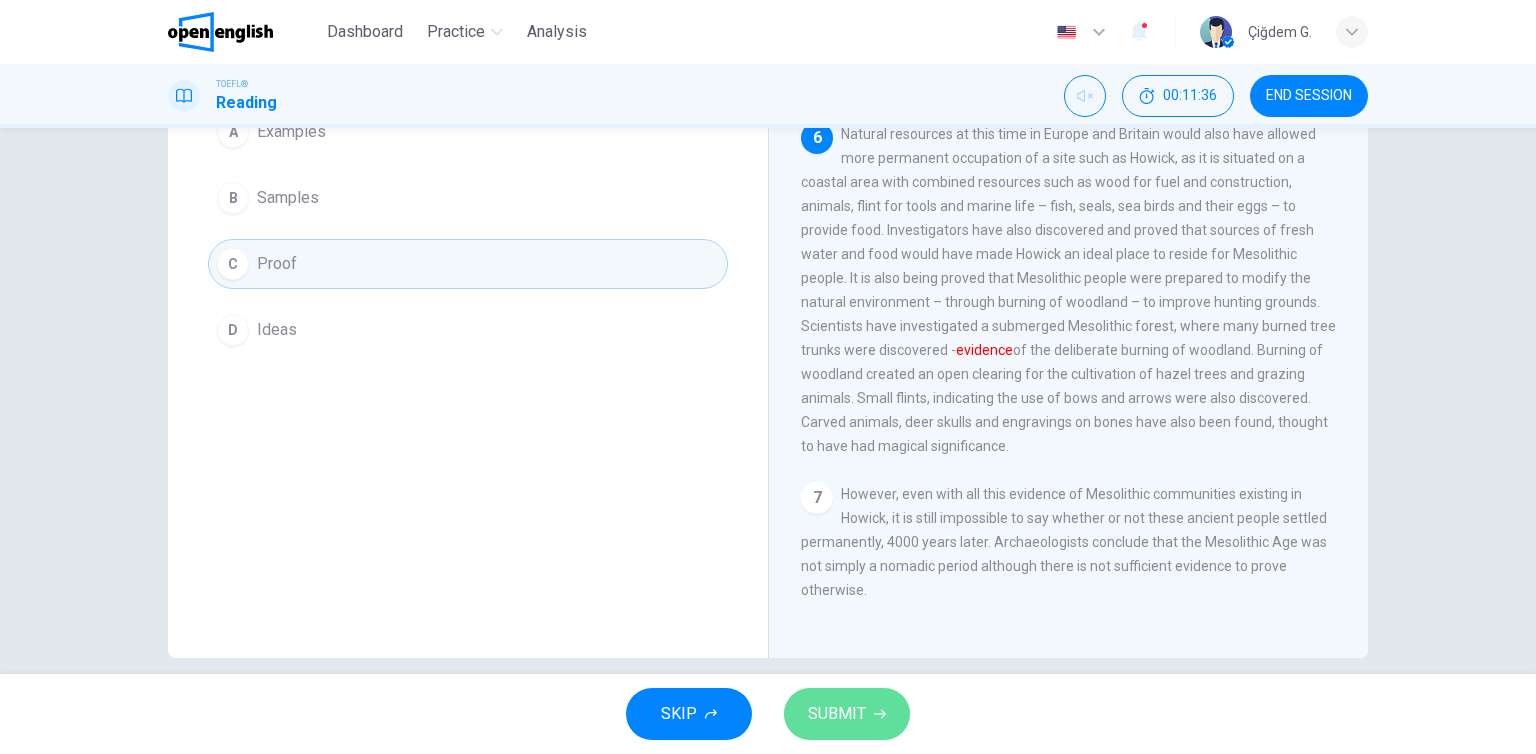 click on "SUBMIT" at bounding box center (837, 714) 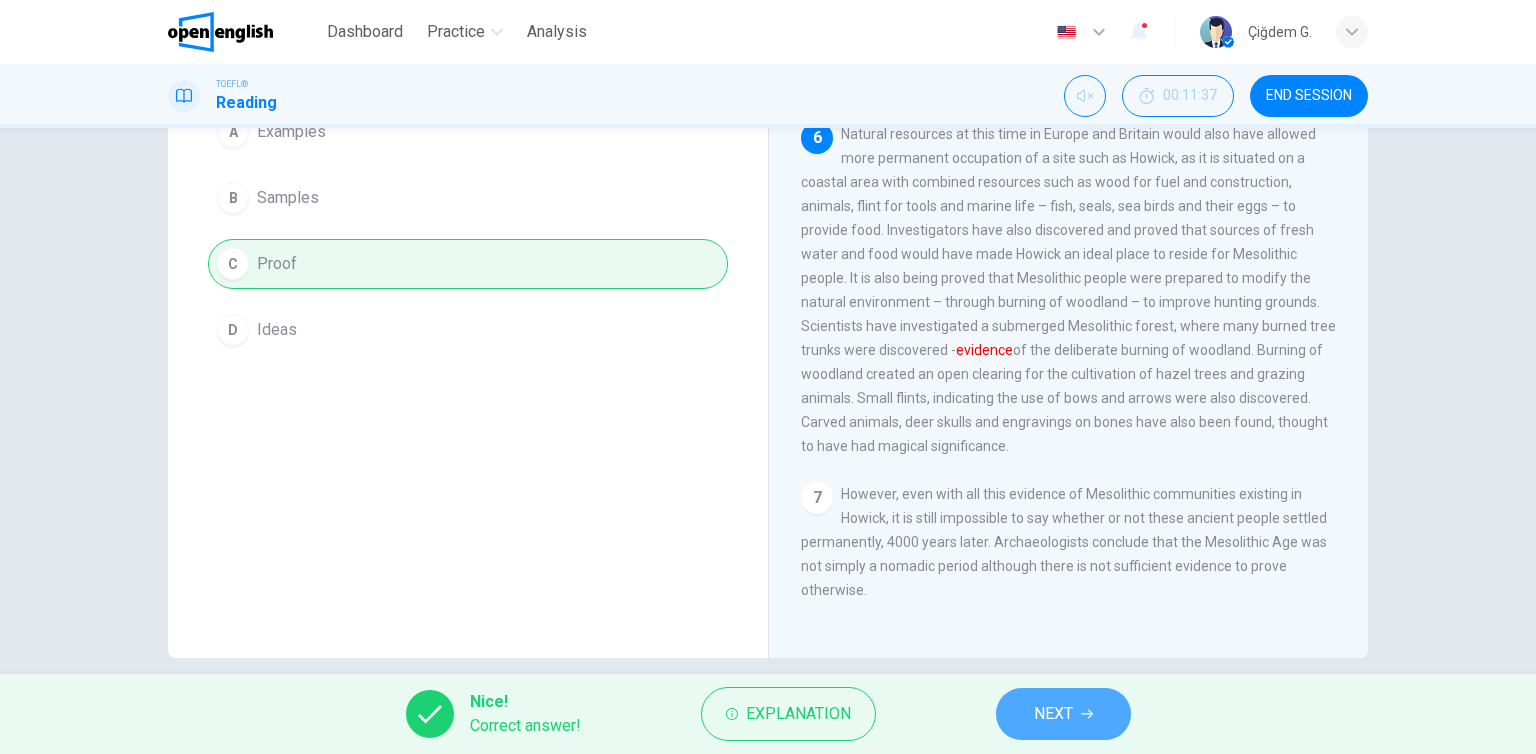 click at bounding box center (1087, 714) 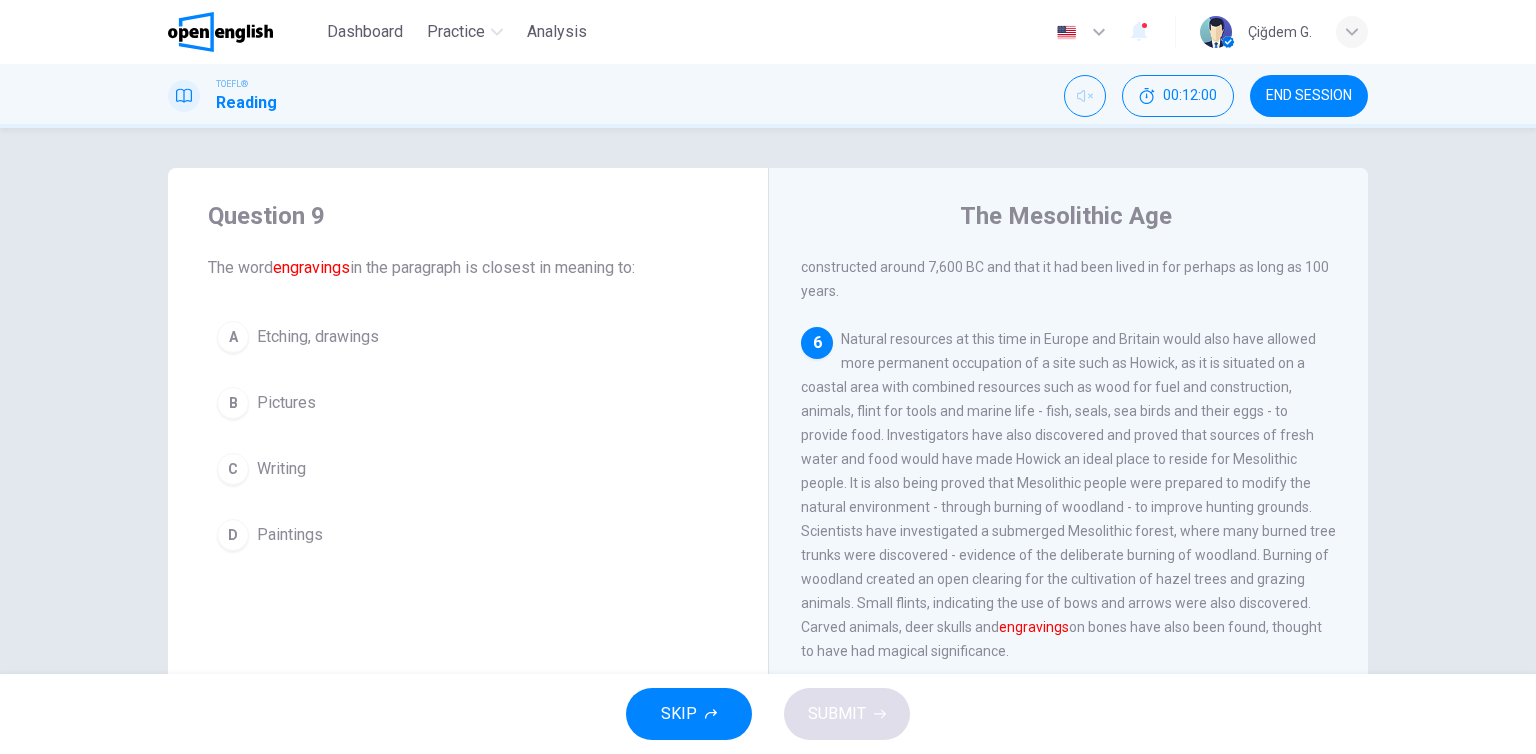 scroll, scrollTop: 100, scrollLeft: 0, axis: vertical 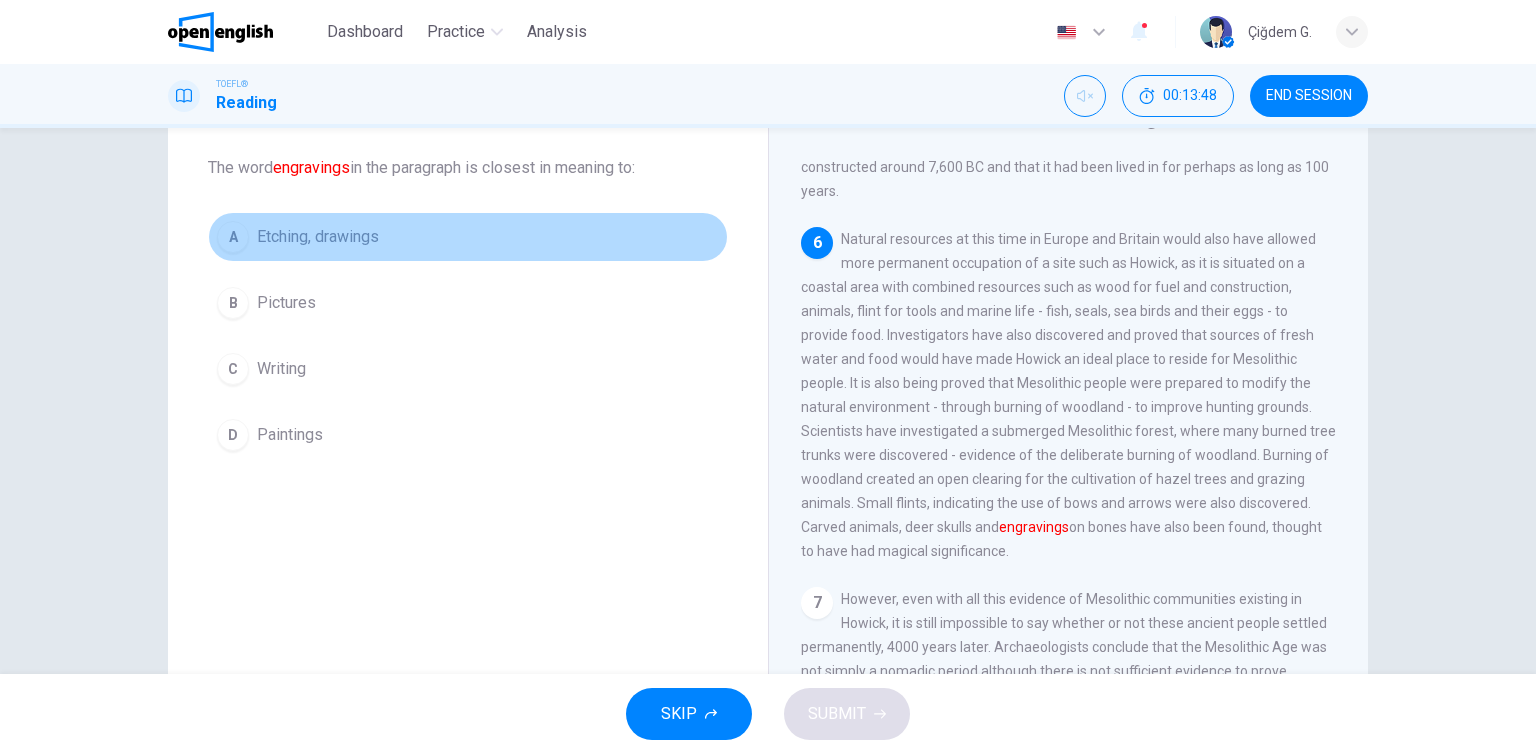 click on "Etching, drawings" at bounding box center (318, 237) 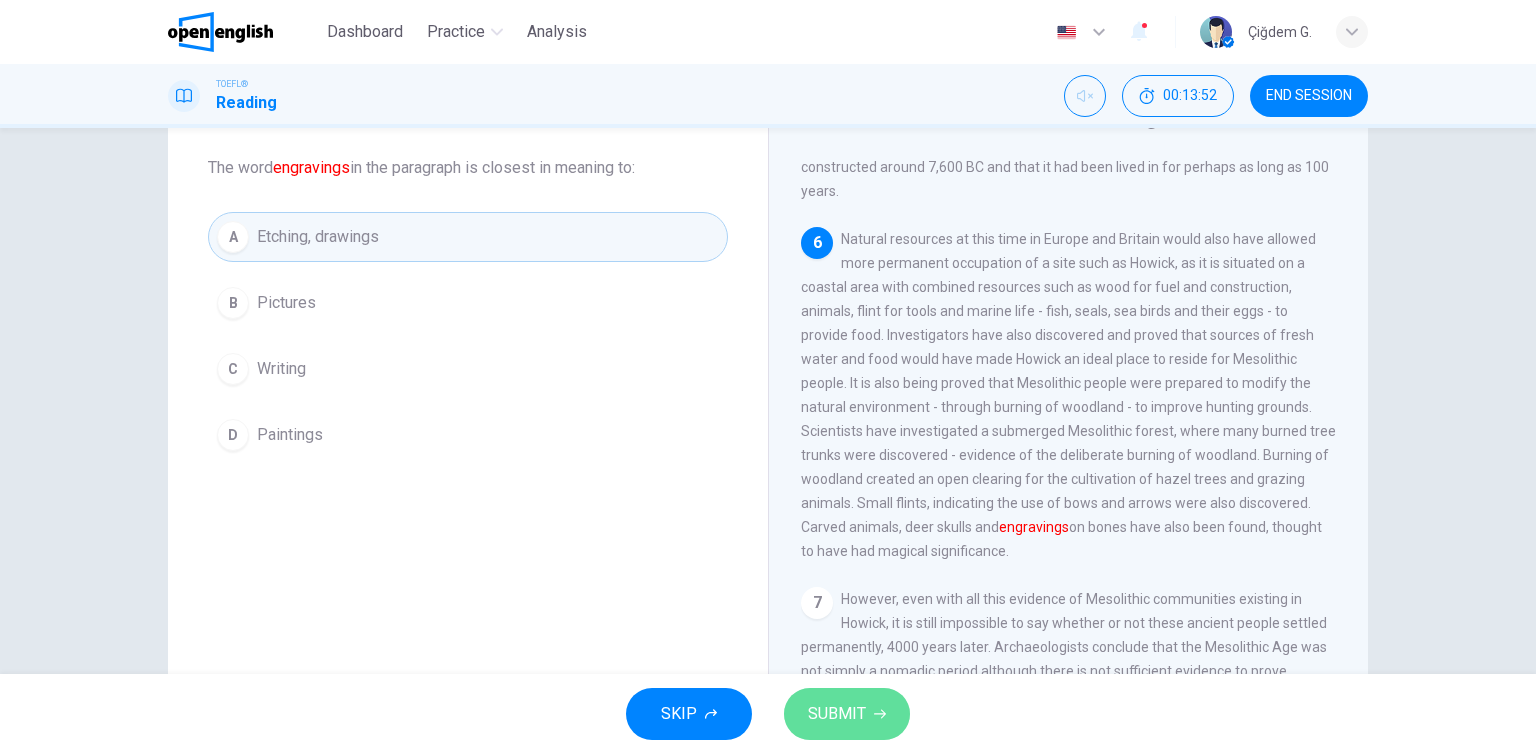 click on "SUBMIT" at bounding box center (847, 714) 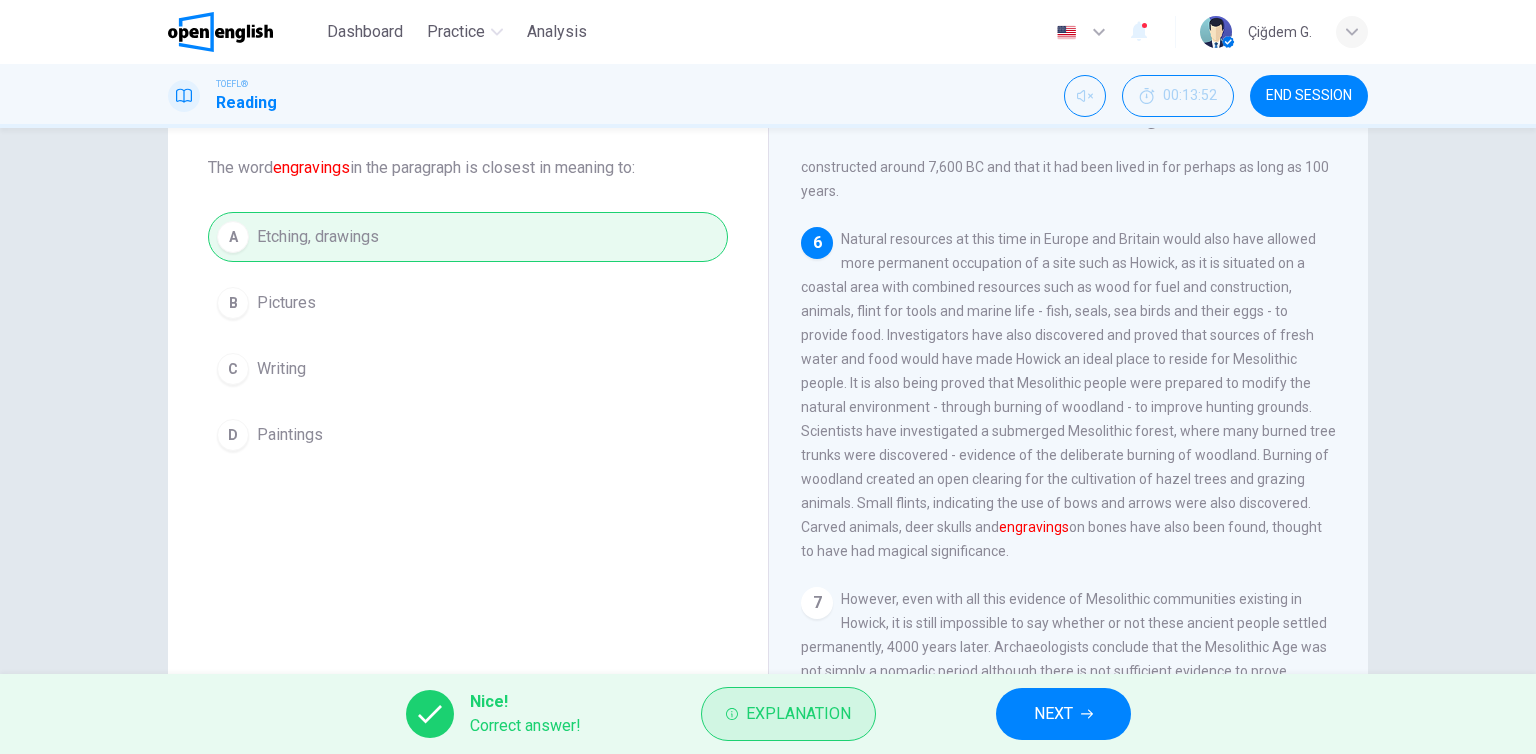 click on "Explanation" at bounding box center (798, 714) 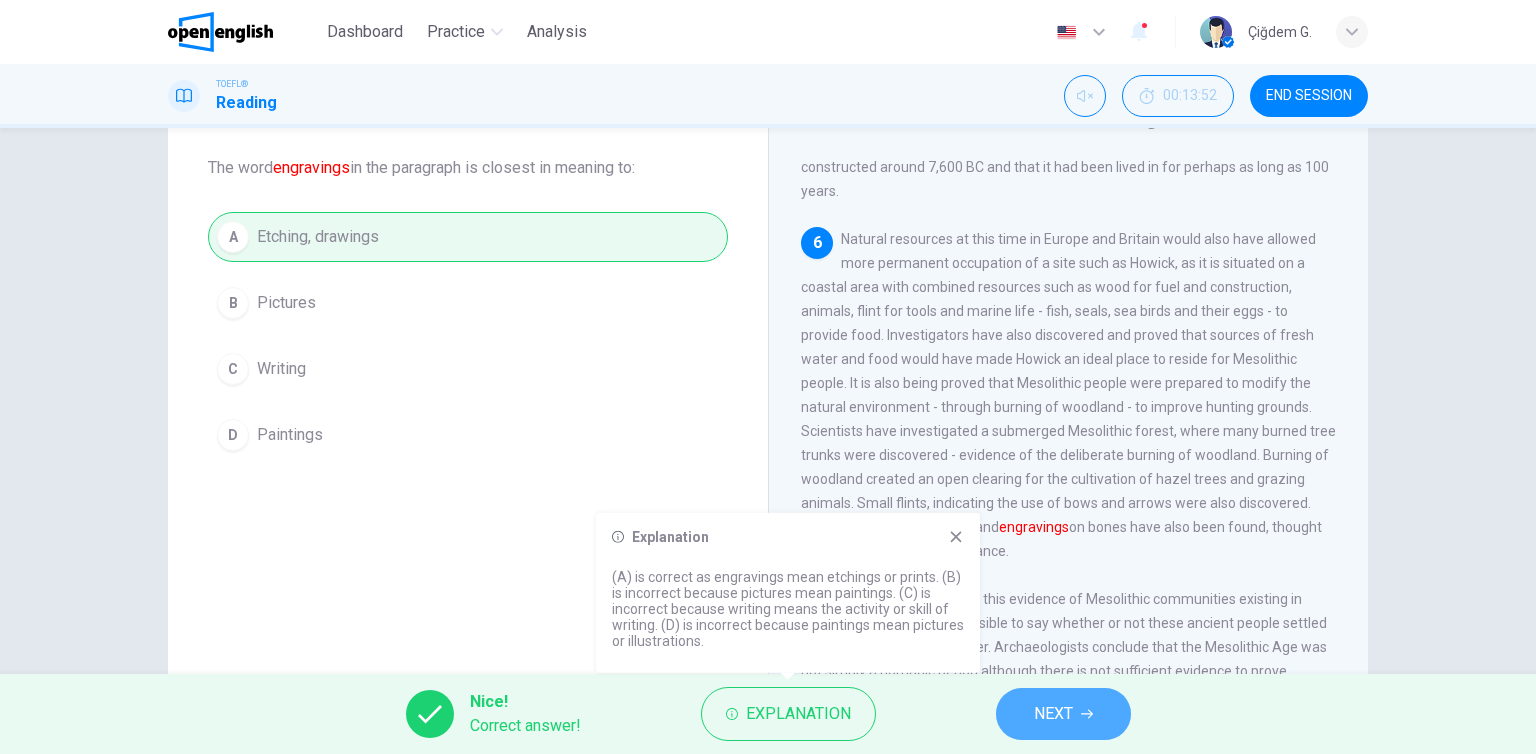 click on "NEXT" at bounding box center (1053, 714) 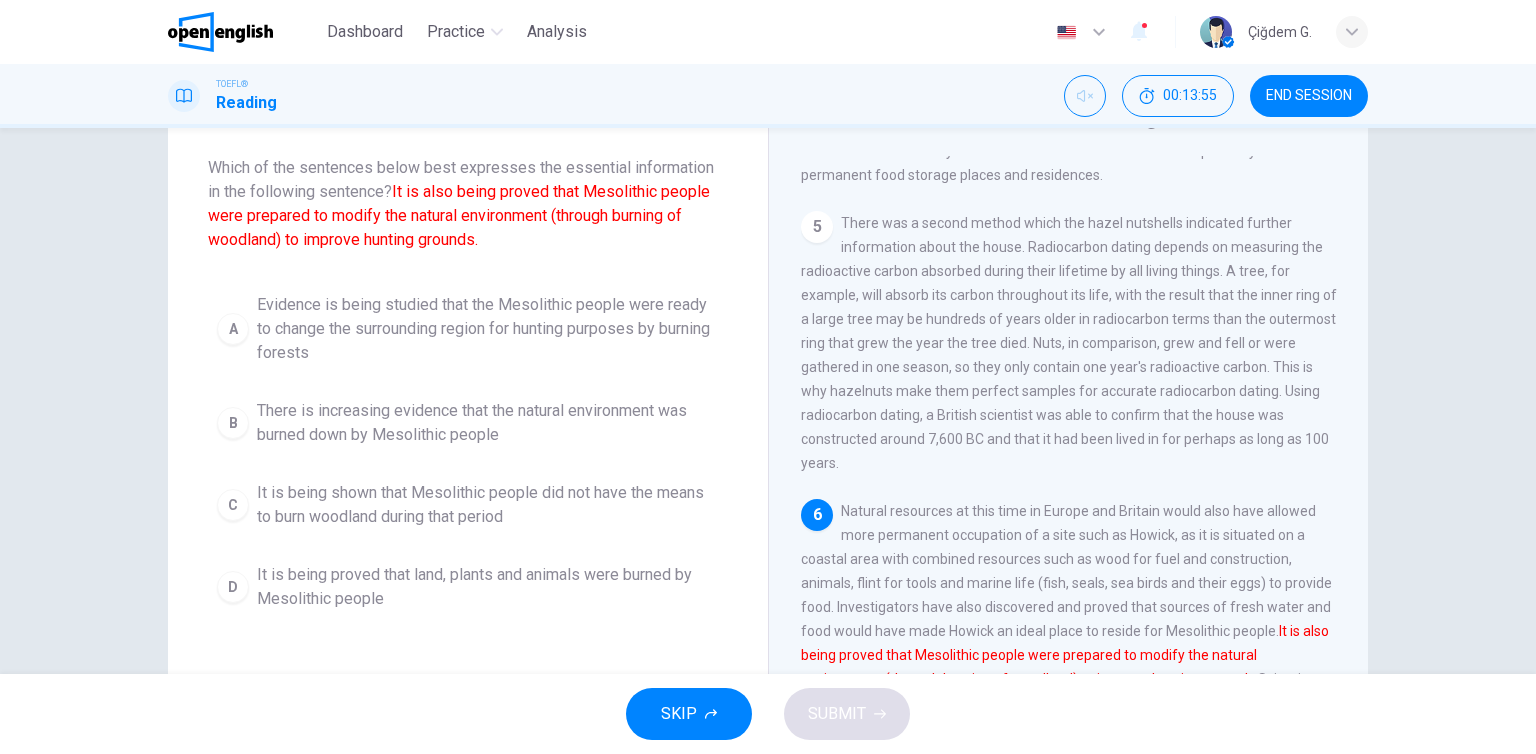 scroll, scrollTop: 532, scrollLeft: 0, axis: vertical 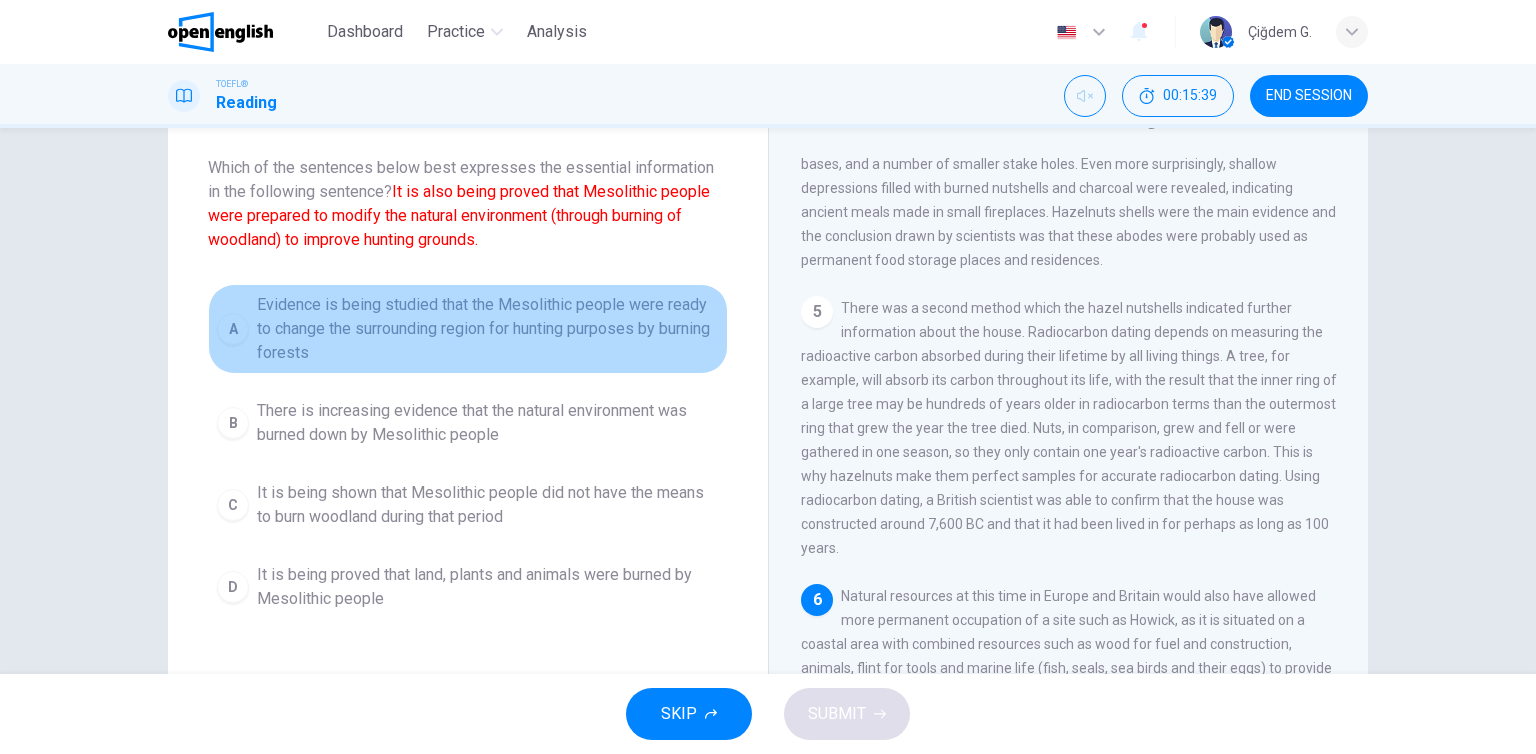 click on "Evidence is being studied that the Mesolithic people were ready to change the surrounding region for hunting purposes by burning forests" at bounding box center [488, 329] 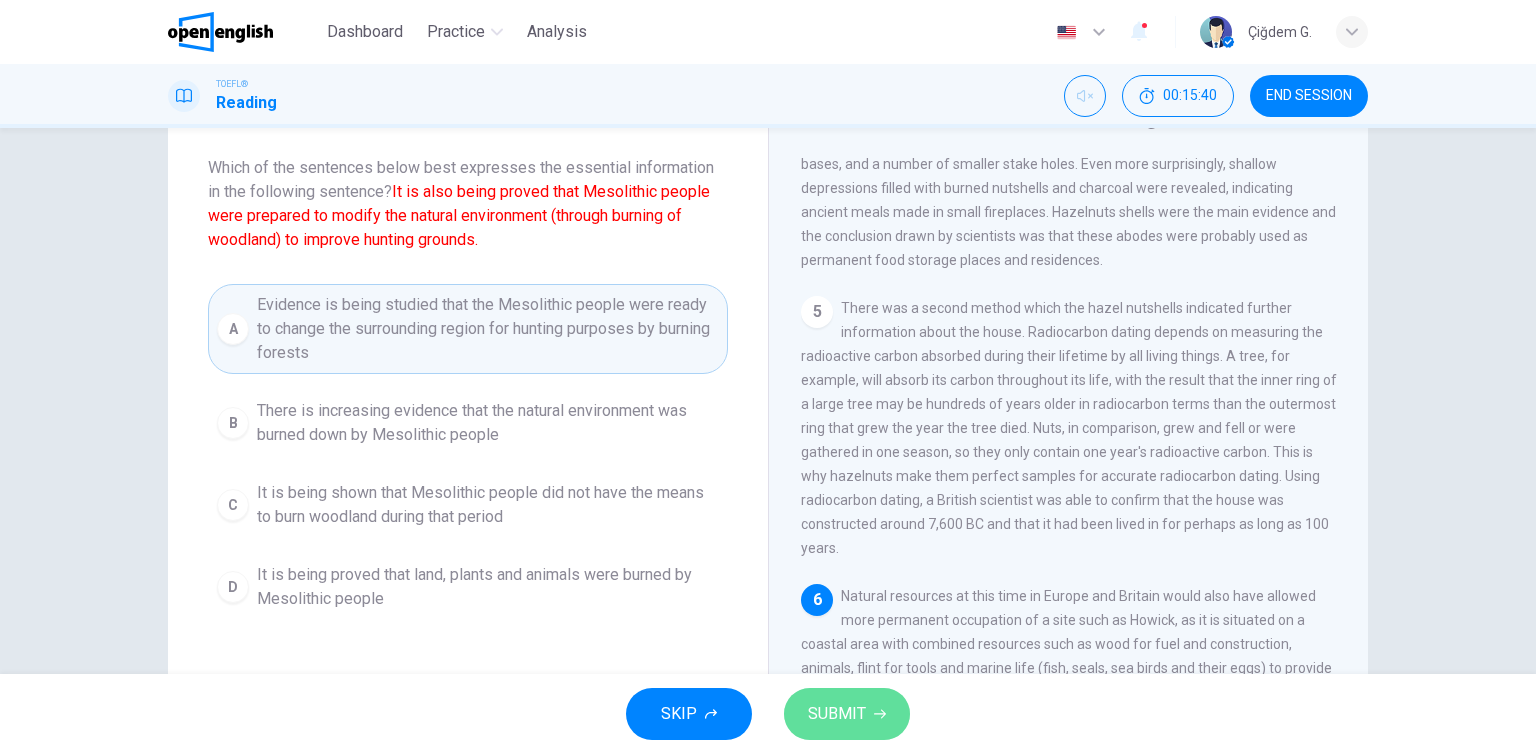 click on "SUBMIT" at bounding box center [837, 714] 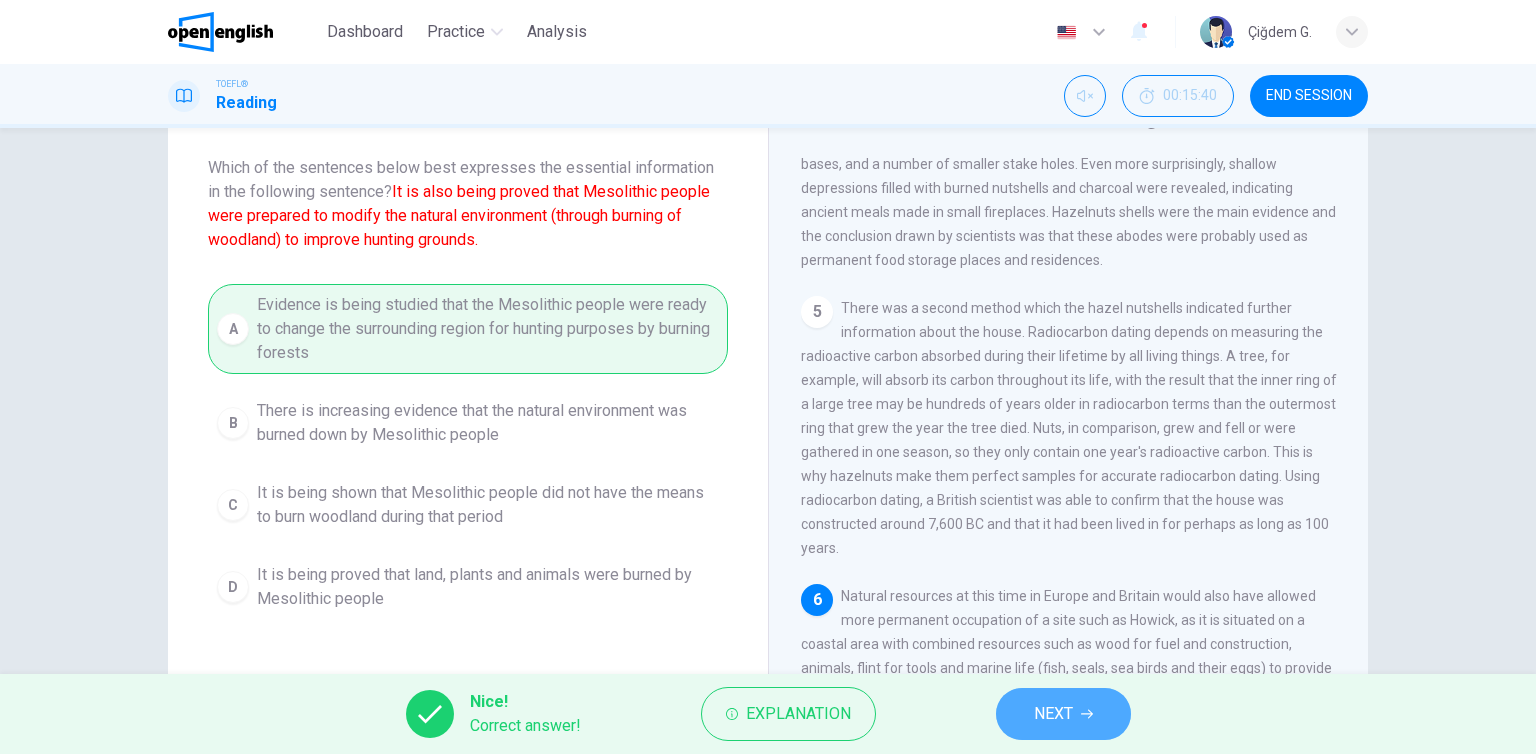 click on "NEXT" at bounding box center (1053, 714) 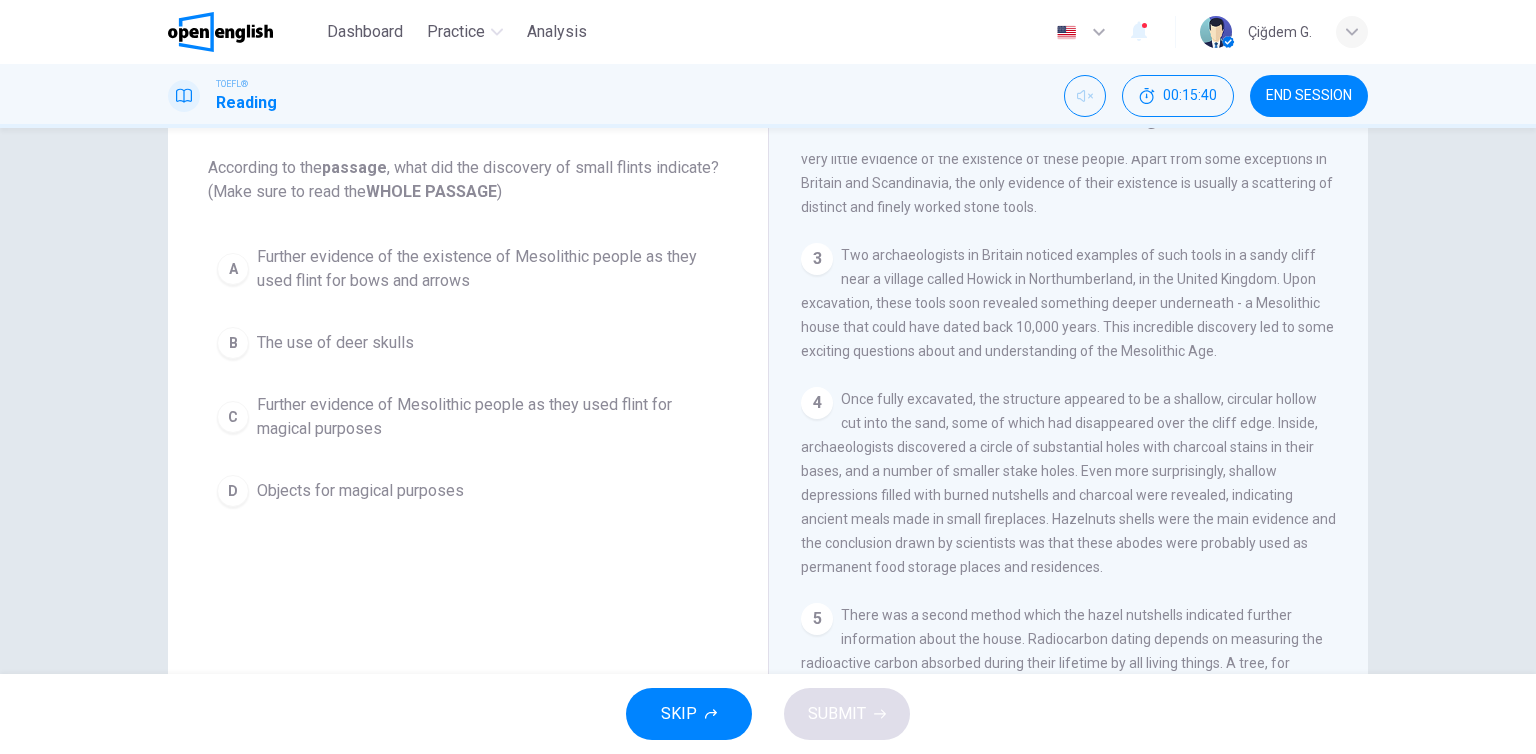 scroll, scrollTop: 0, scrollLeft: 0, axis: both 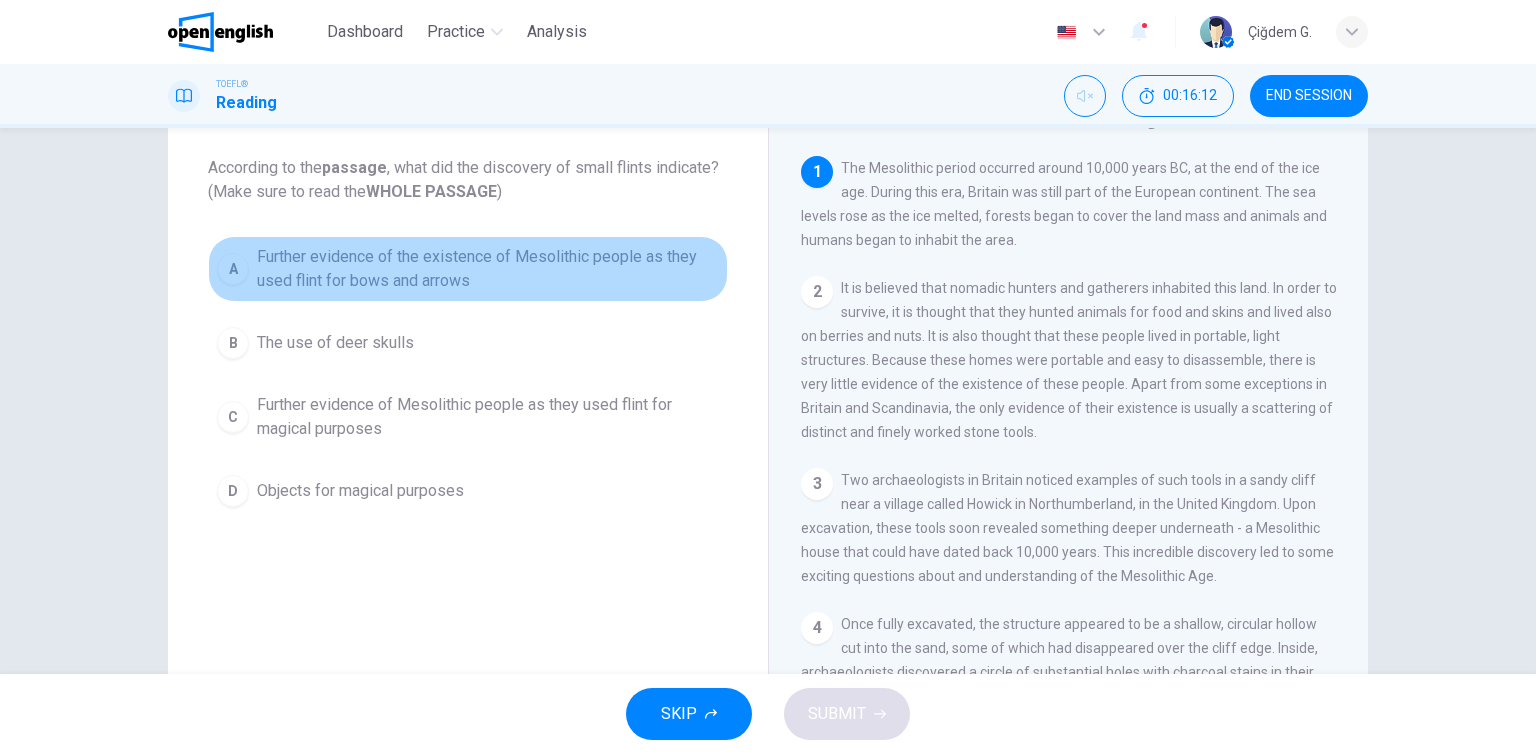 click on "Further evidence of the existence of Mesolithic people as they used flint for bows and arrows" at bounding box center (488, 269) 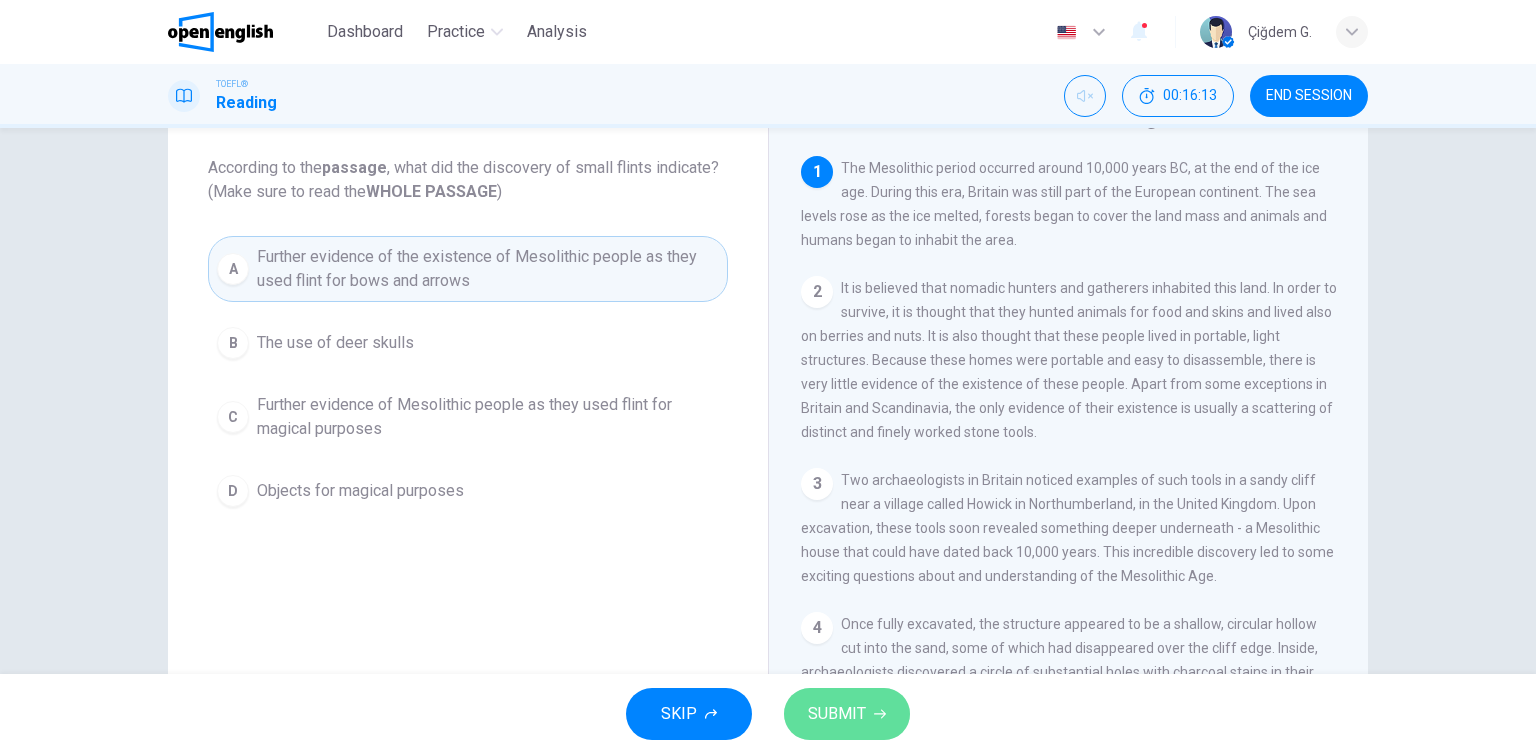 click on "SUBMIT" at bounding box center (847, 714) 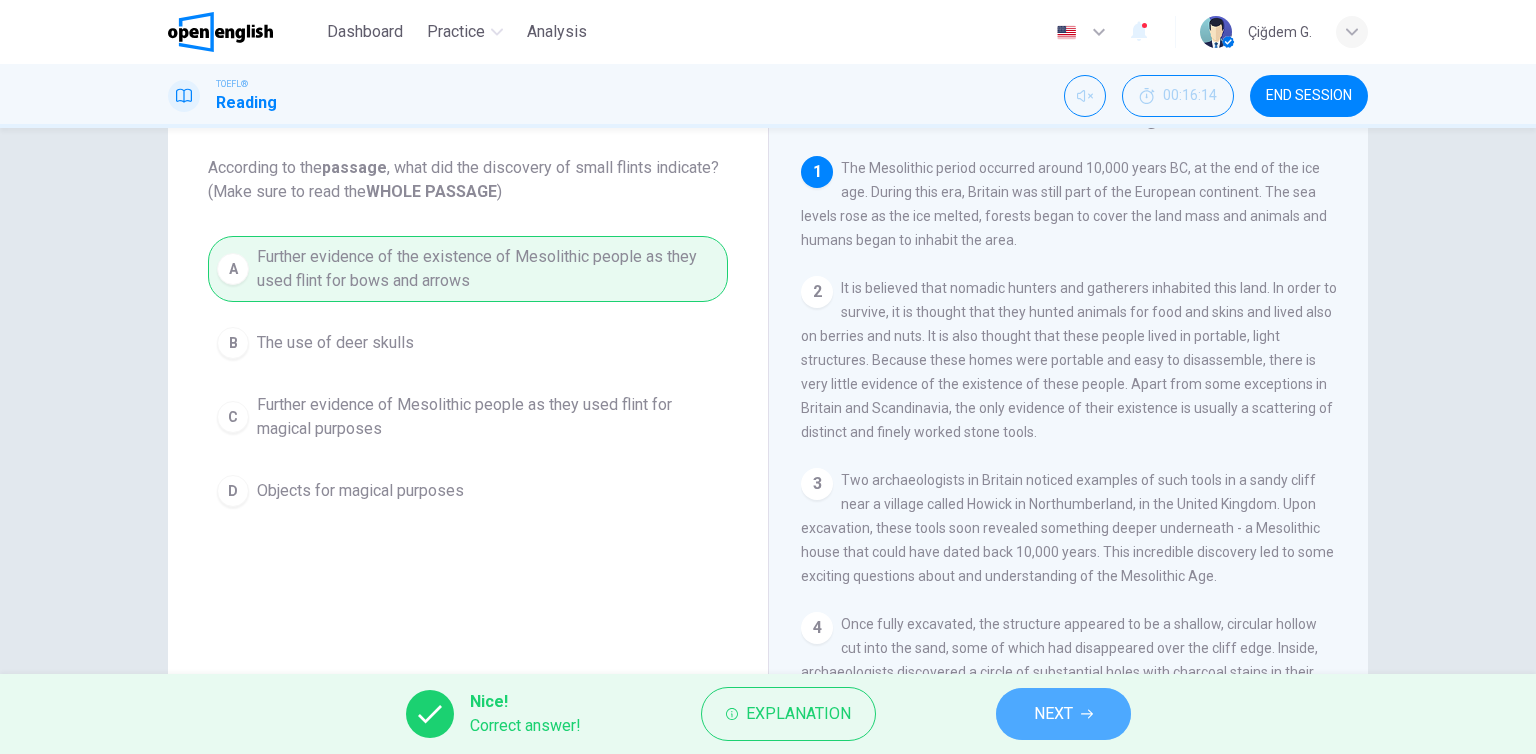 click on "NEXT" at bounding box center (1053, 714) 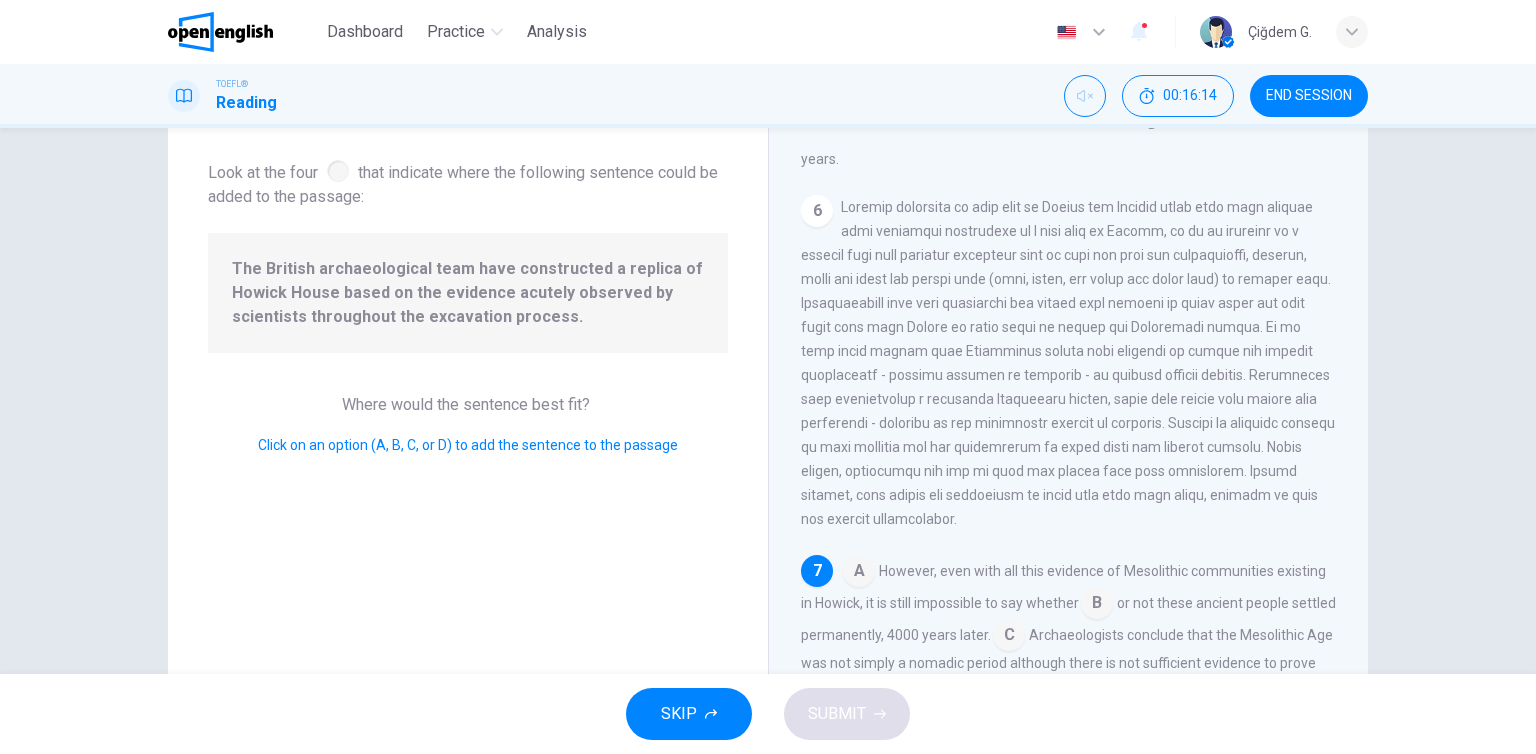 scroll, scrollTop: 960, scrollLeft: 0, axis: vertical 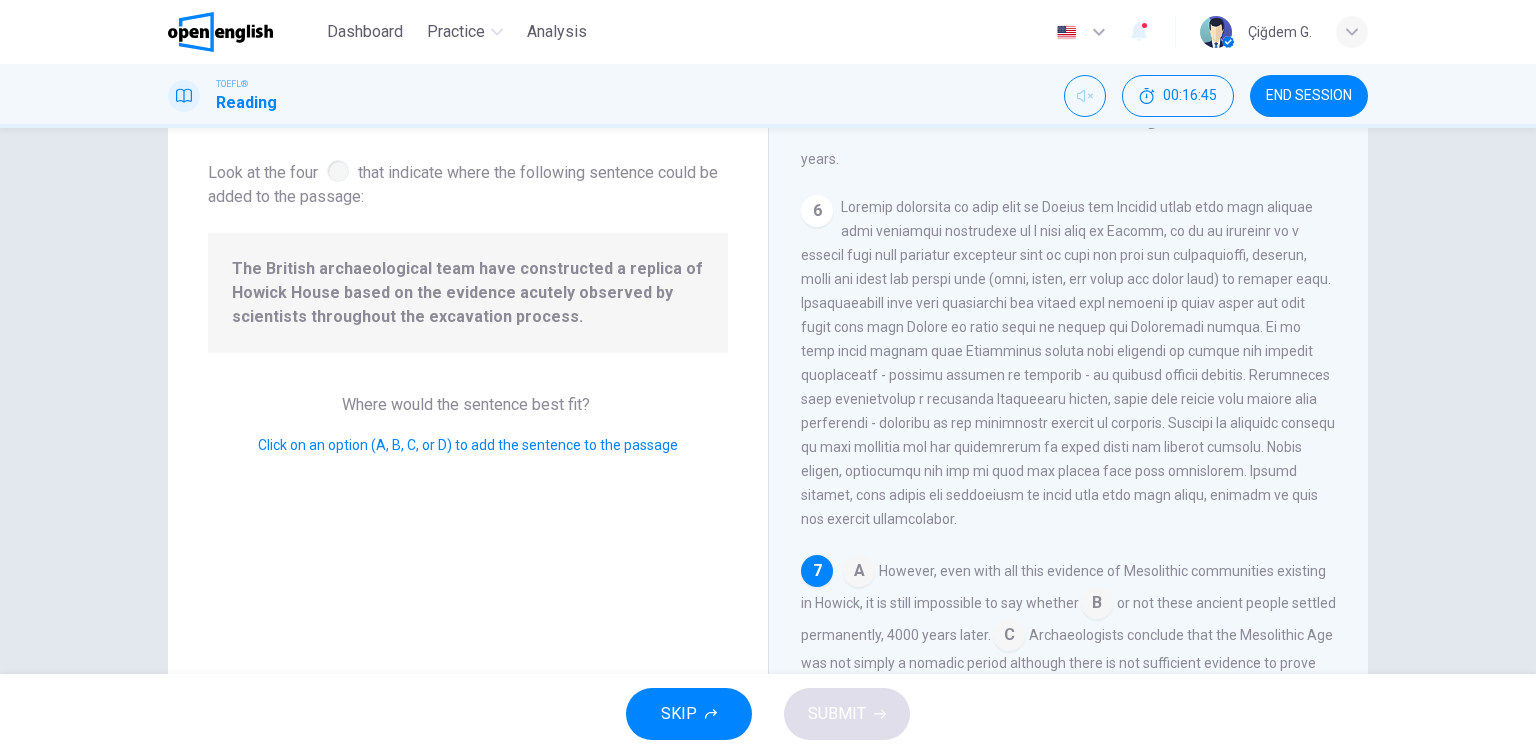 click on "7" at bounding box center (817, 571) 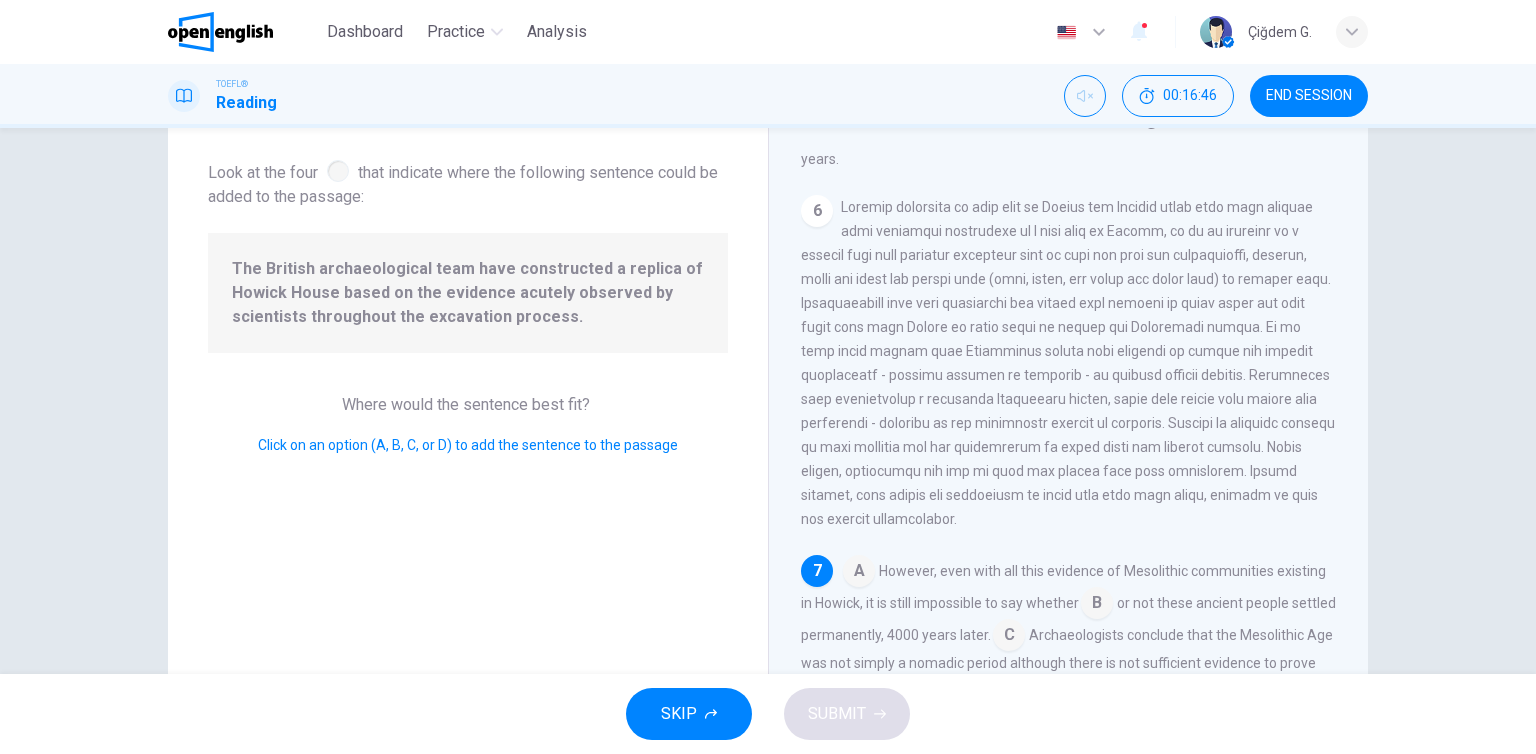 click on "7" at bounding box center [817, 571] 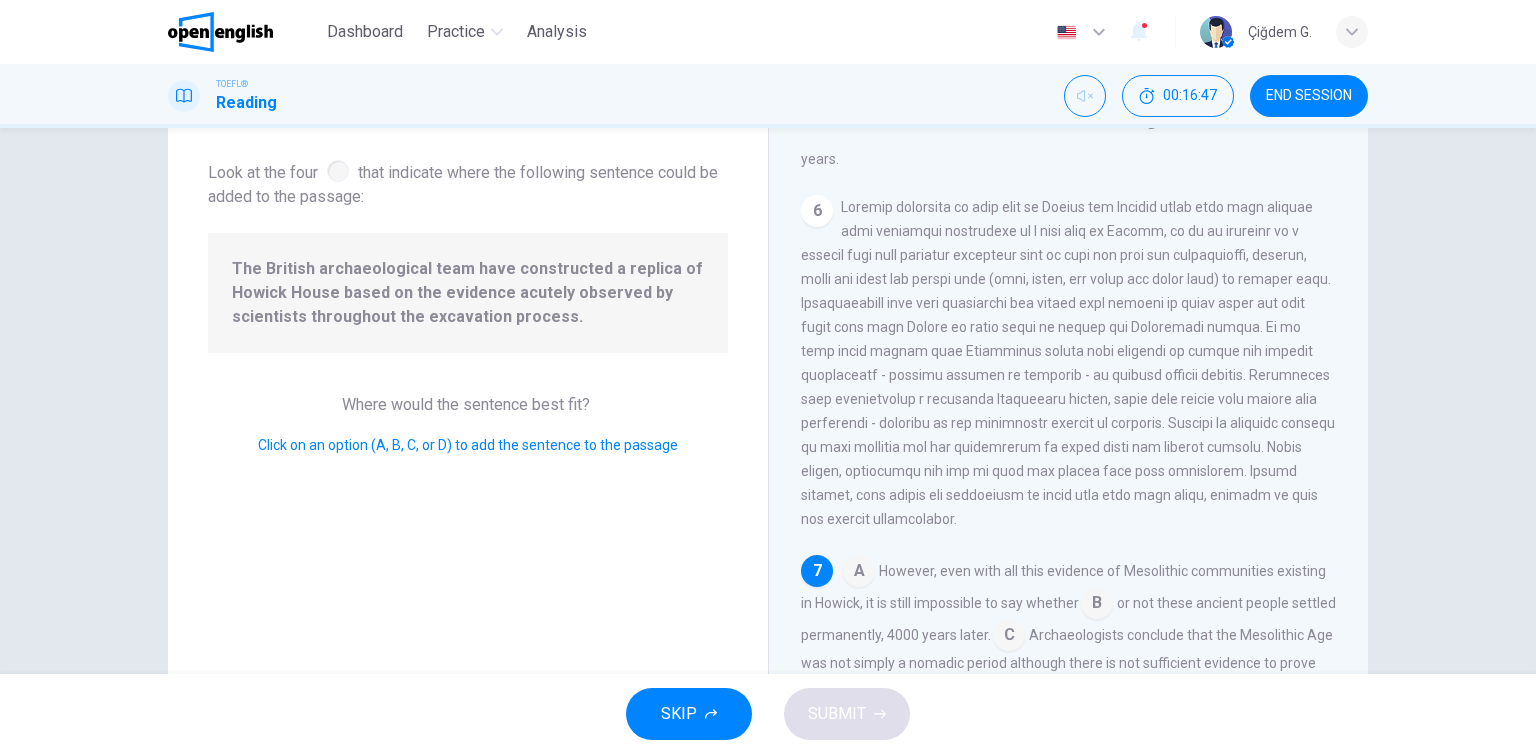 click at bounding box center [859, 573] 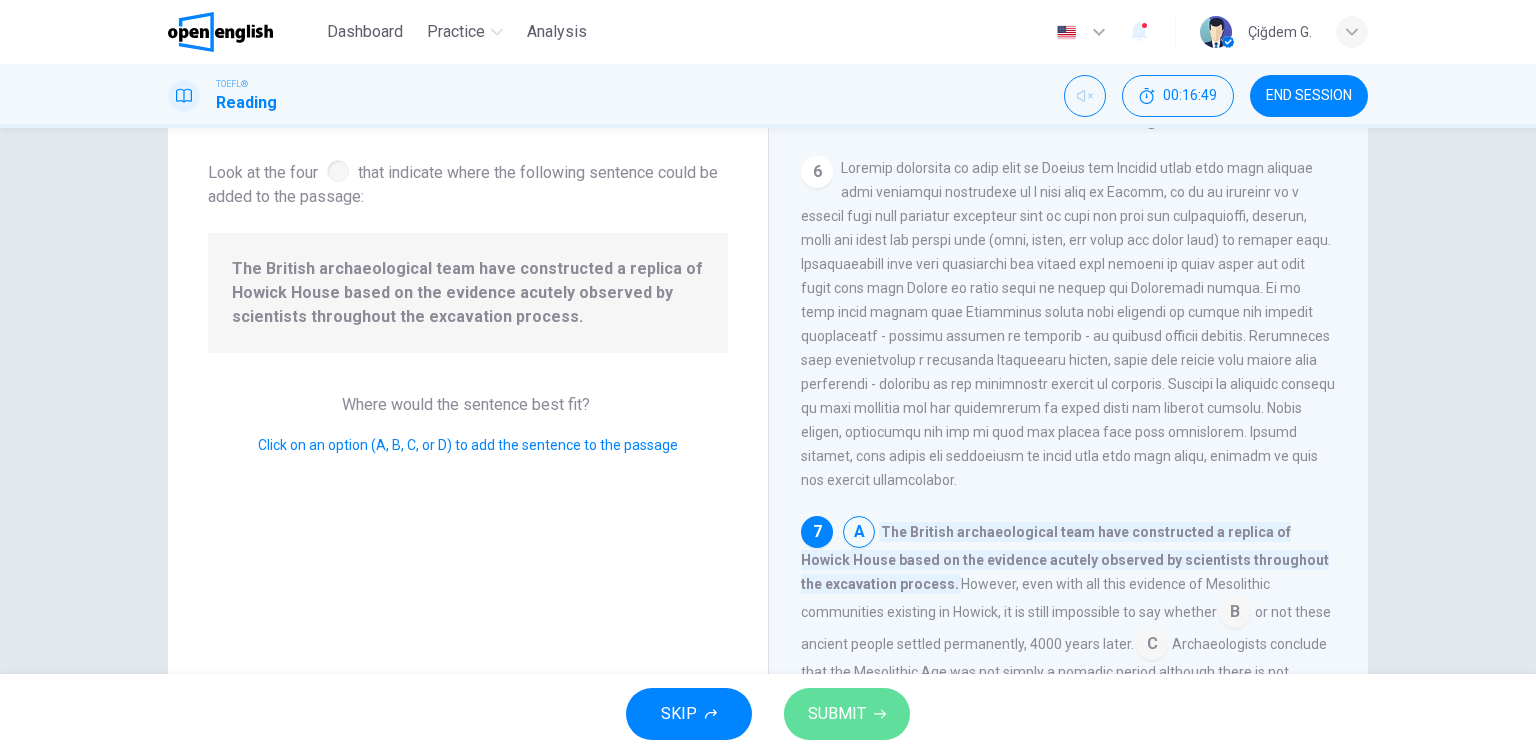 click on "SUBMIT" at bounding box center [847, 714] 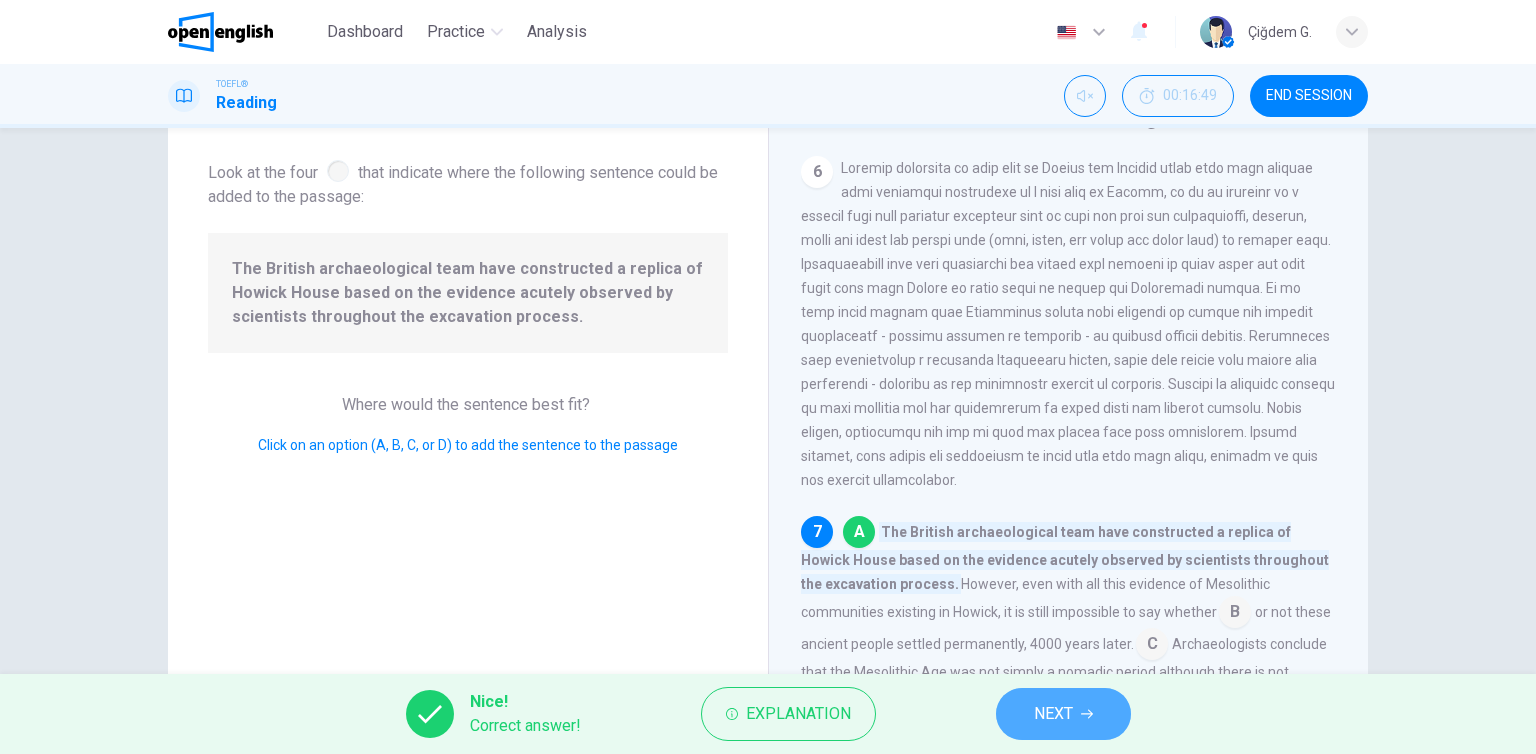 click on "NEXT" at bounding box center [1053, 714] 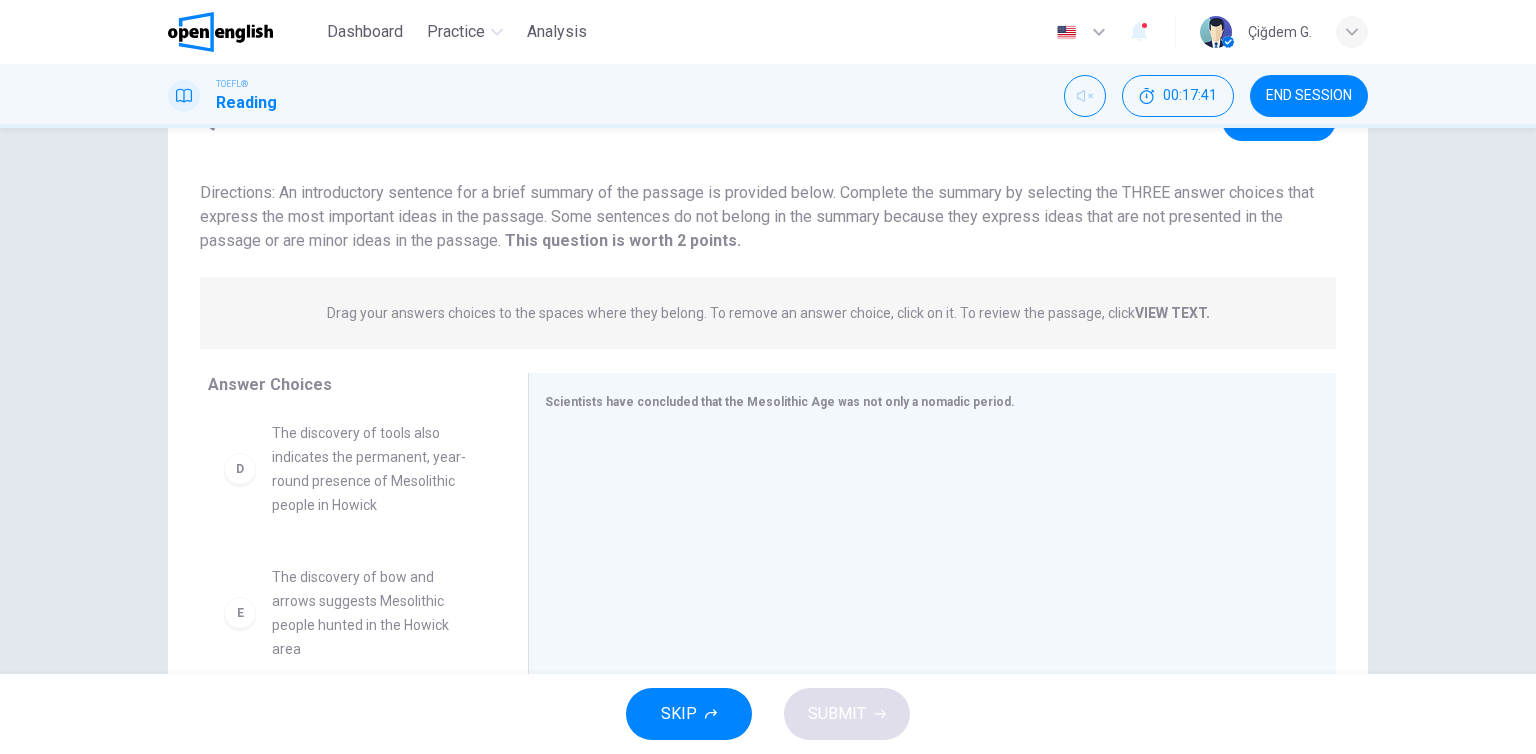 scroll, scrollTop: 468, scrollLeft: 0, axis: vertical 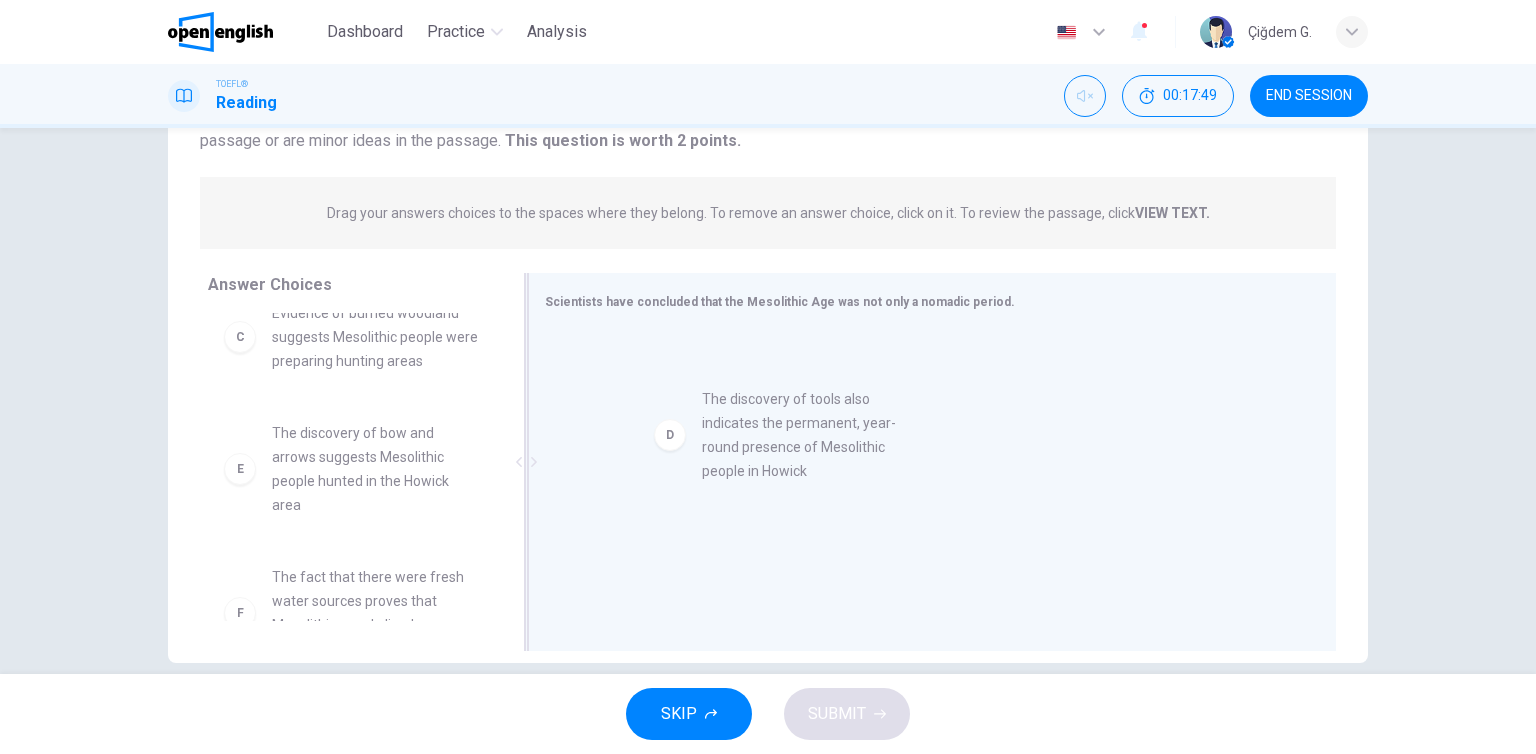 drag, startPoint x: 290, startPoint y: 490, endPoint x: 731, endPoint y: 459, distance: 442.08823 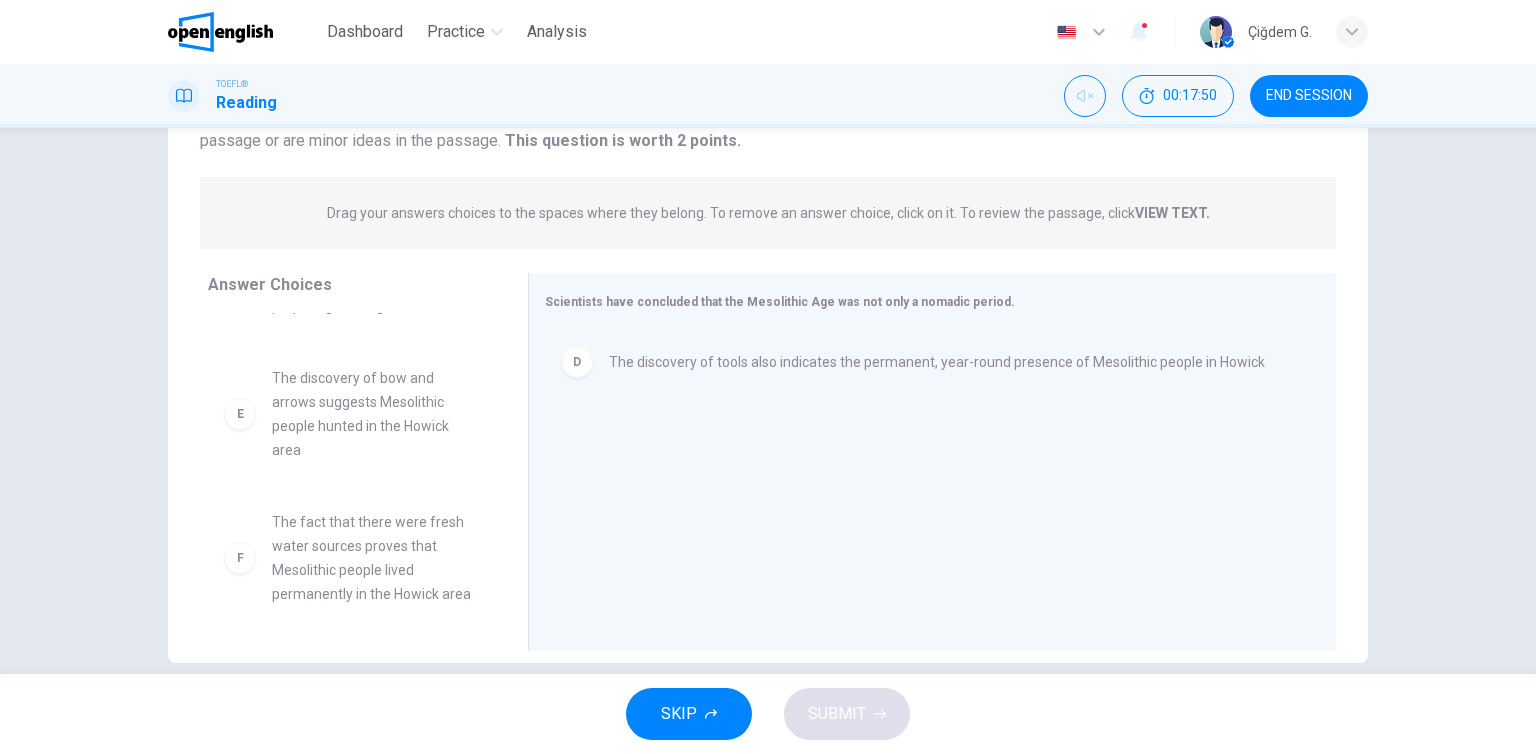 scroll, scrollTop: 324, scrollLeft: 0, axis: vertical 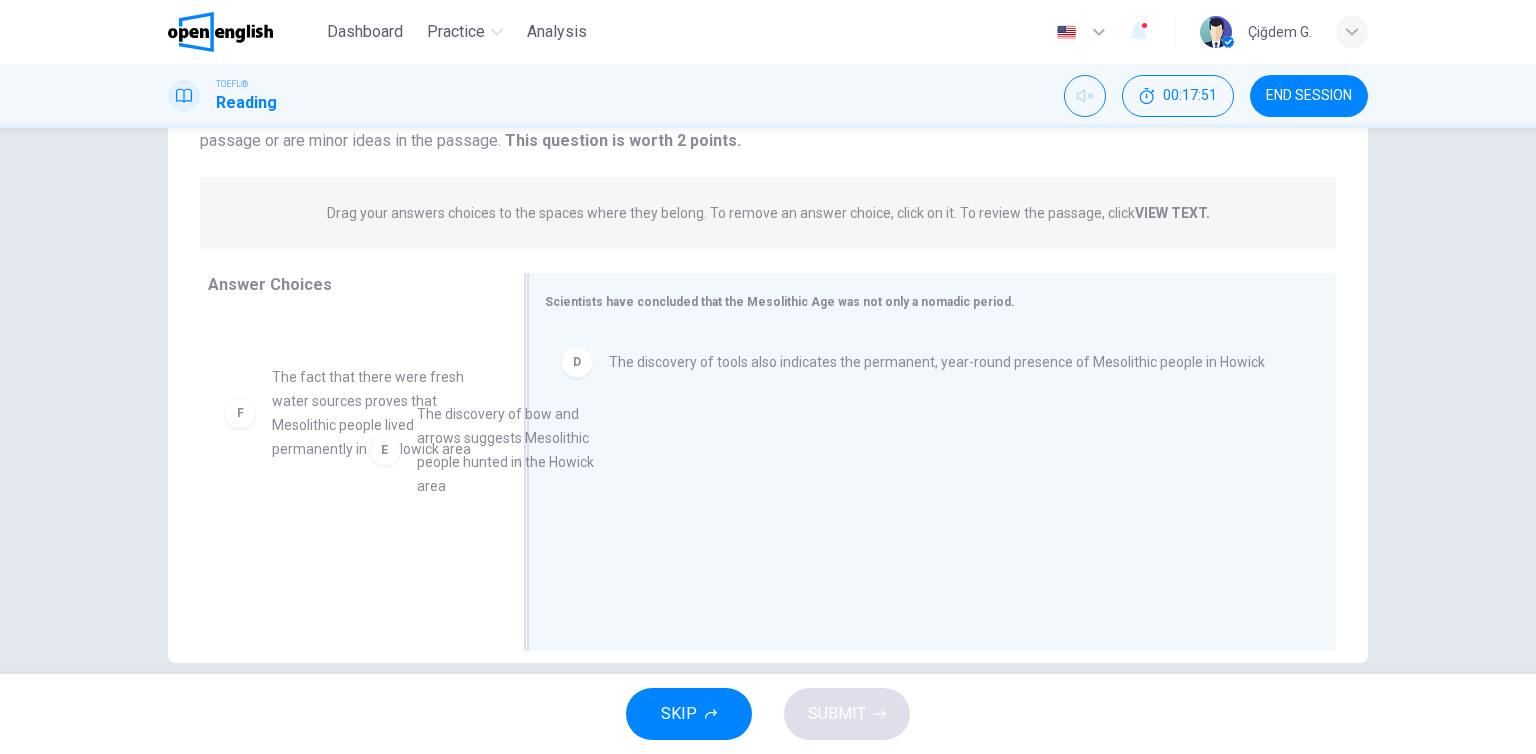 drag, startPoint x: 331, startPoint y: 427, endPoint x: 736, endPoint y: 484, distance: 408.99146 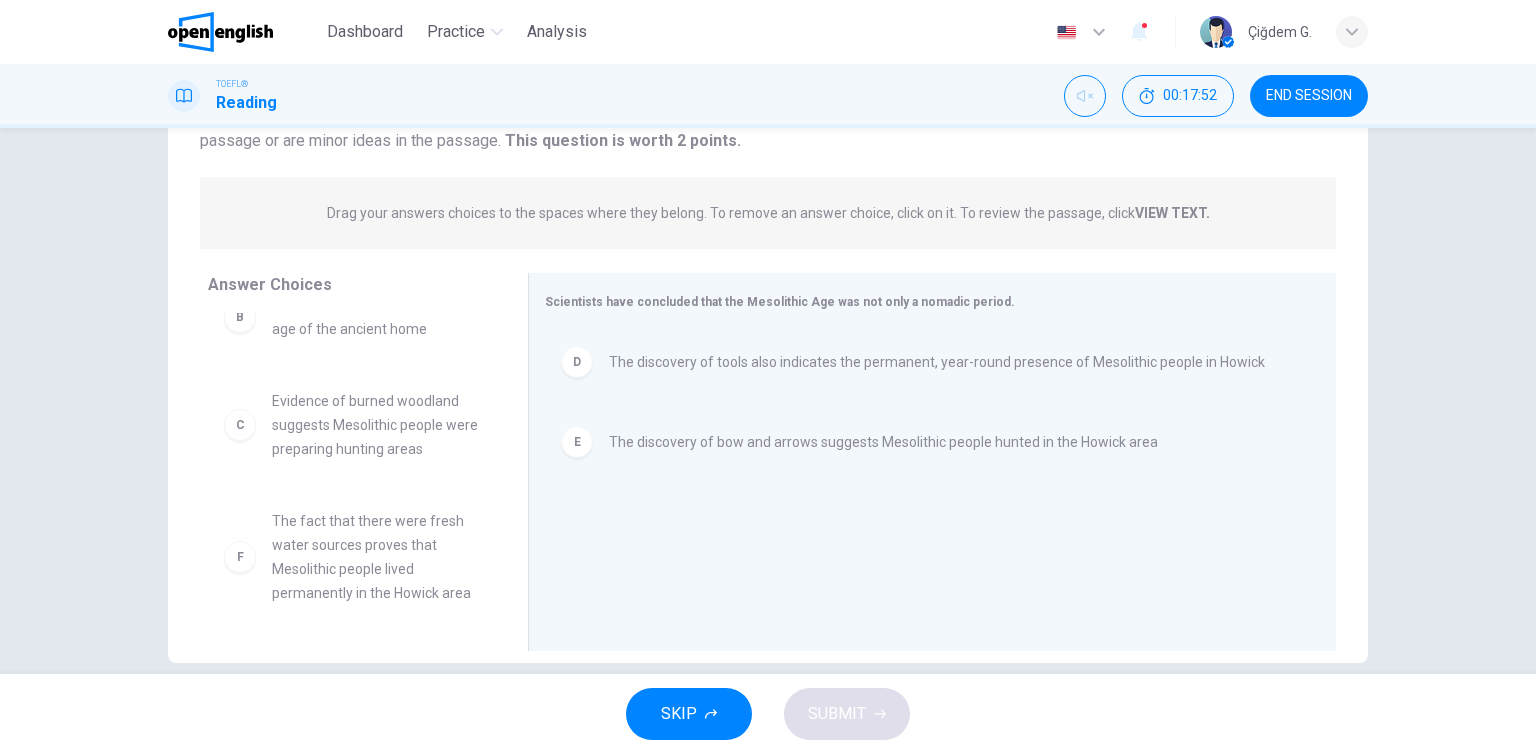 scroll, scrollTop: 180, scrollLeft: 0, axis: vertical 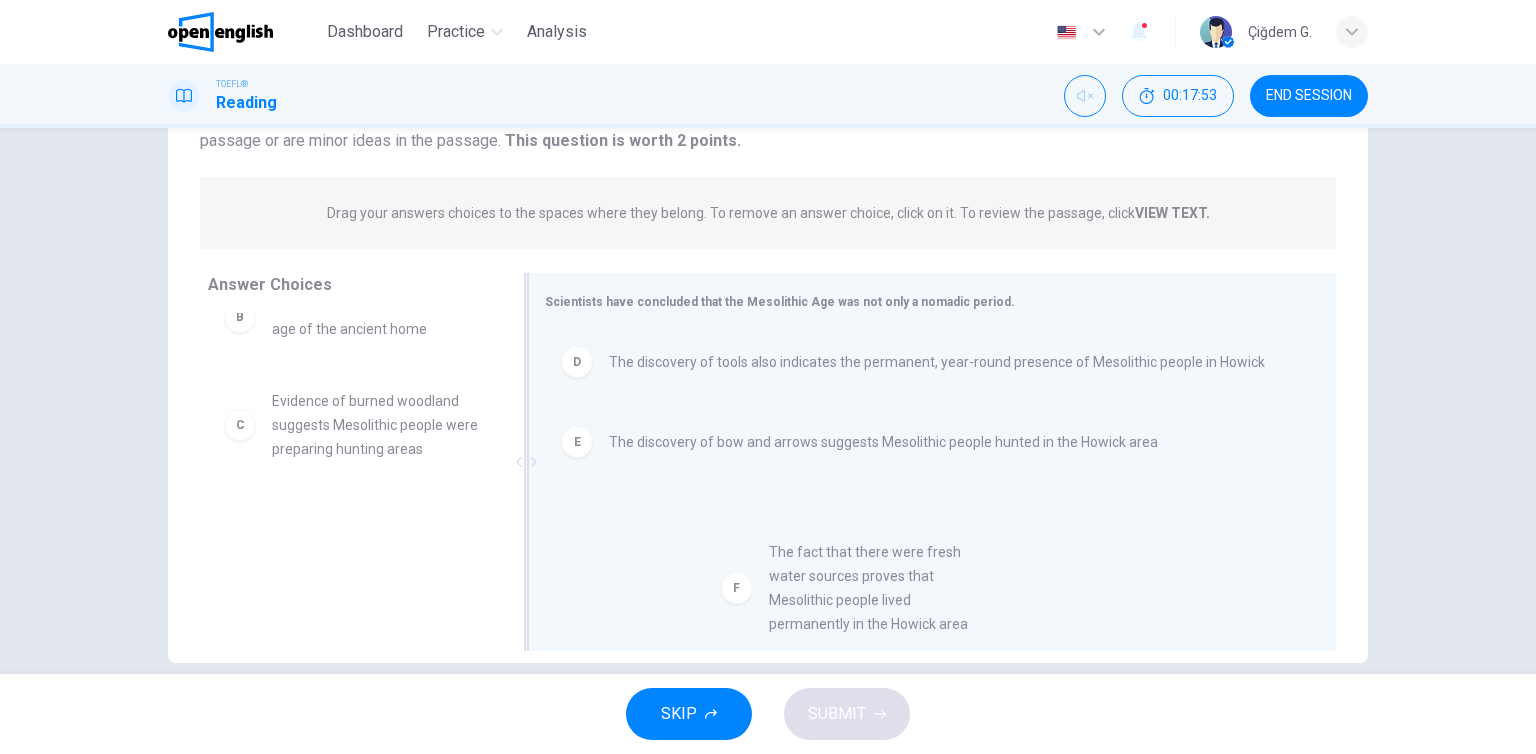 drag, startPoint x: 344, startPoint y: 557, endPoint x: 841, endPoint y: 580, distance: 497.53192 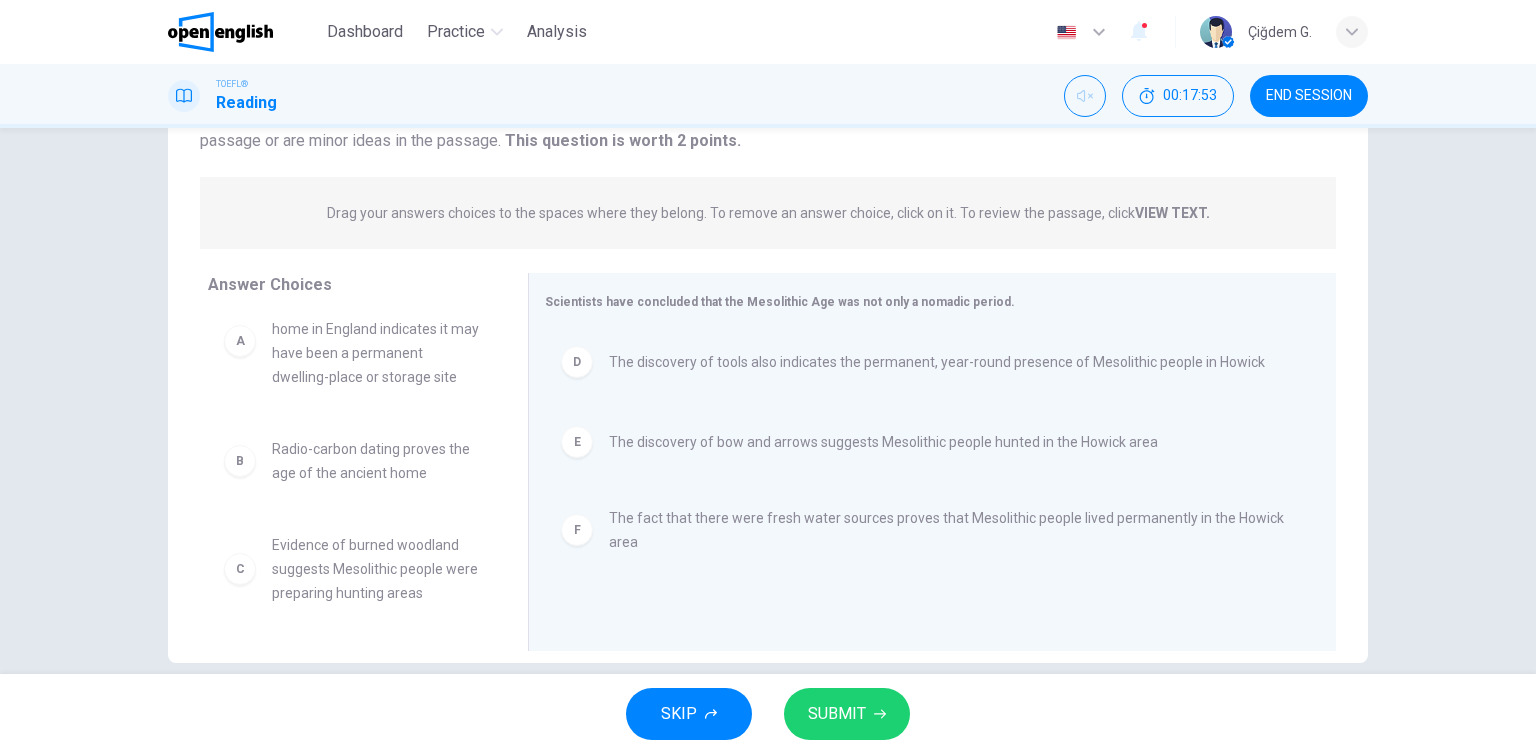 scroll, scrollTop: 36, scrollLeft: 0, axis: vertical 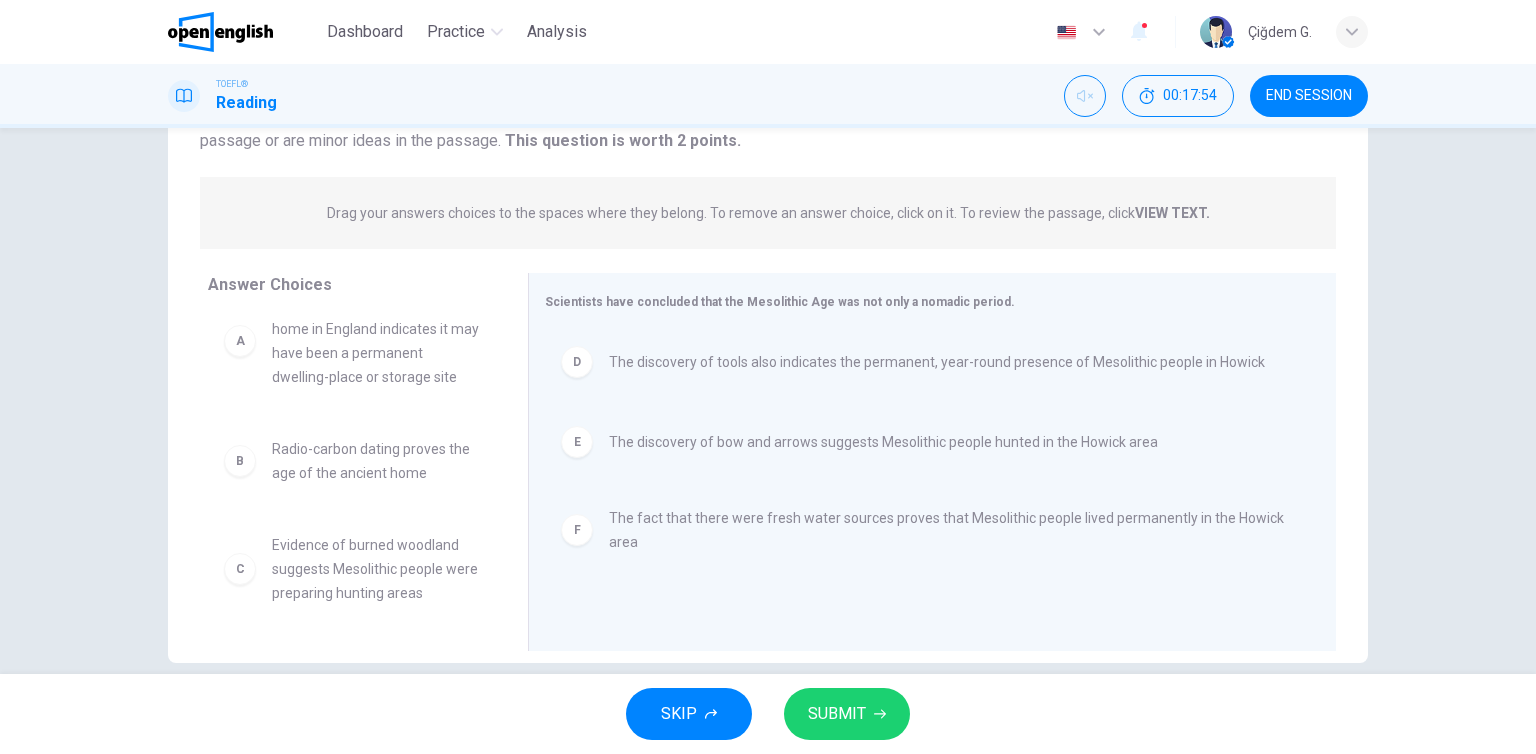 click on "SUBMIT" at bounding box center [837, 714] 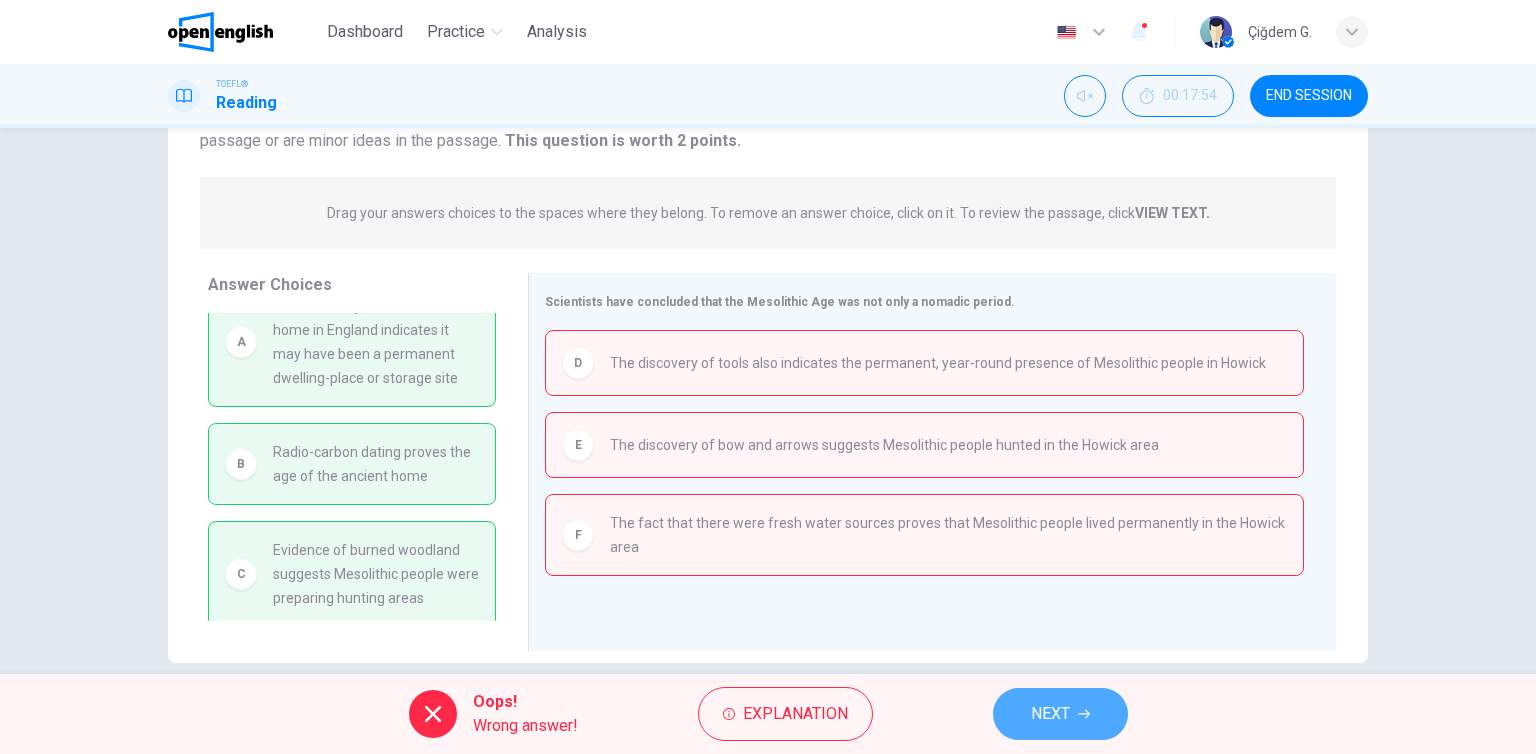 click on "NEXT" at bounding box center [1060, 714] 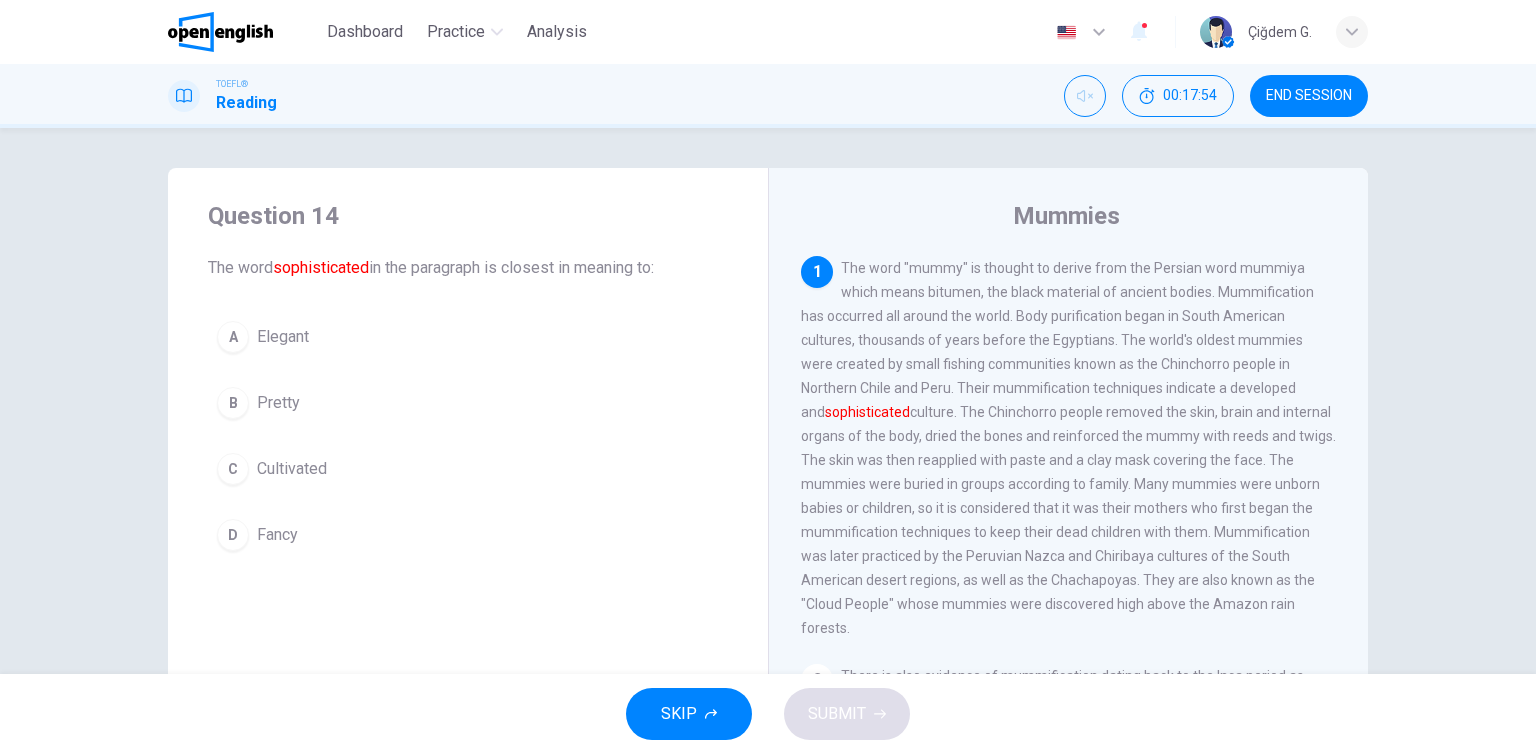 click on "END SESSION" at bounding box center [1309, 96] 